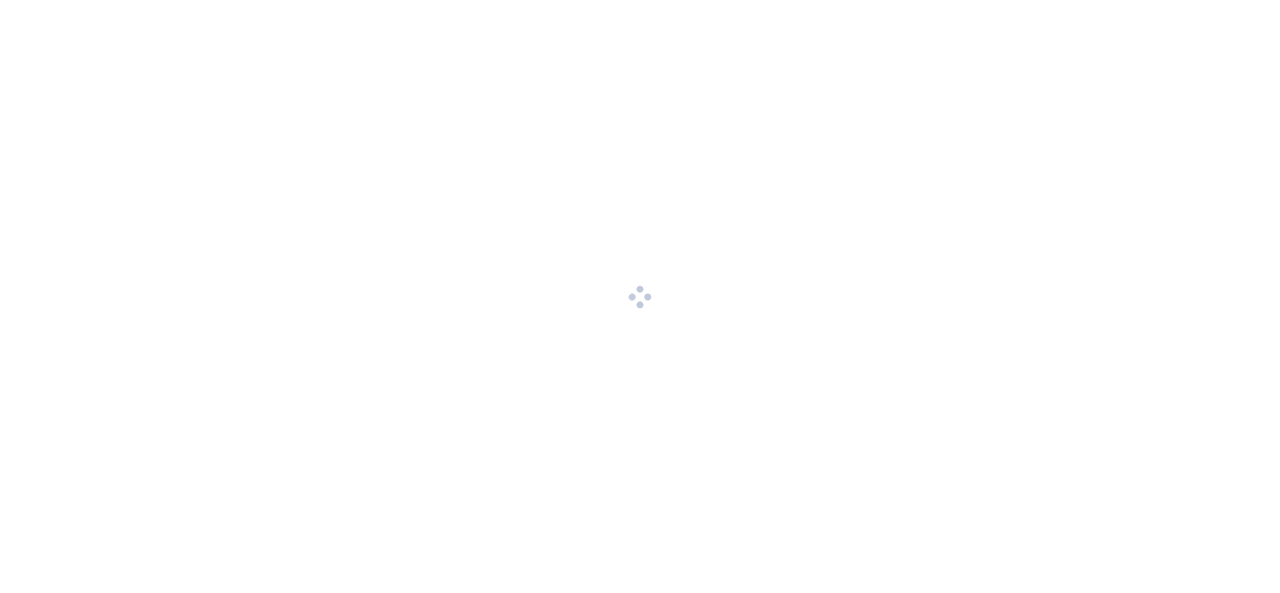 scroll, scrollTop: 0, scrollLeft: 0, axis: both 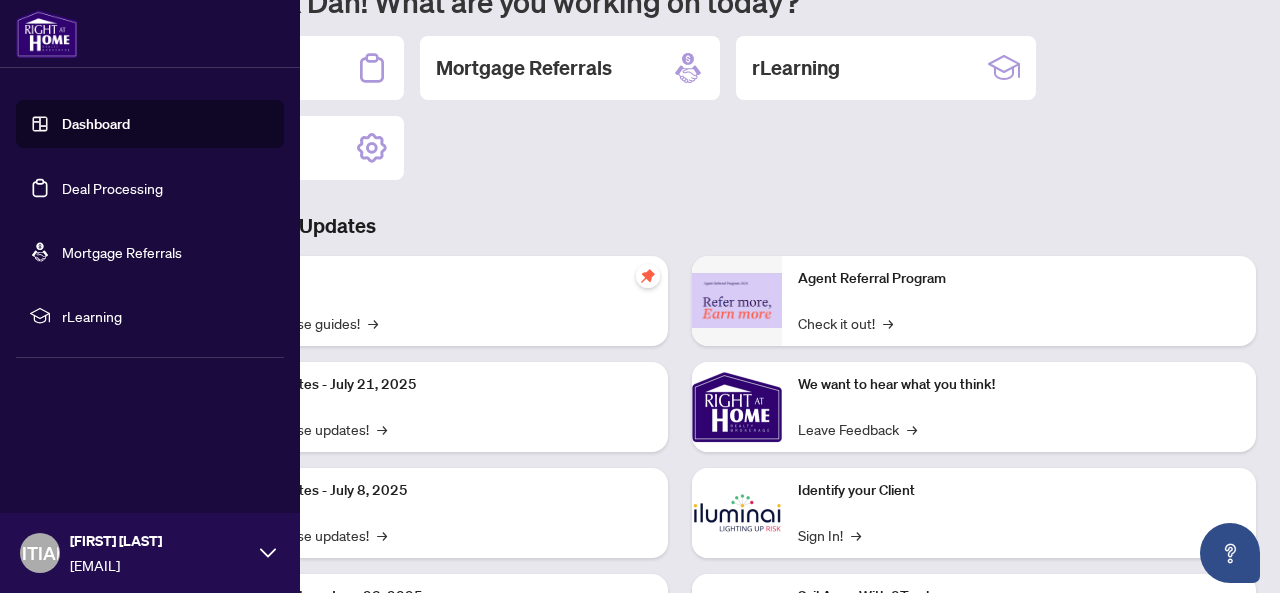 click on "Deal Processing" at bounding box center (112, 188) 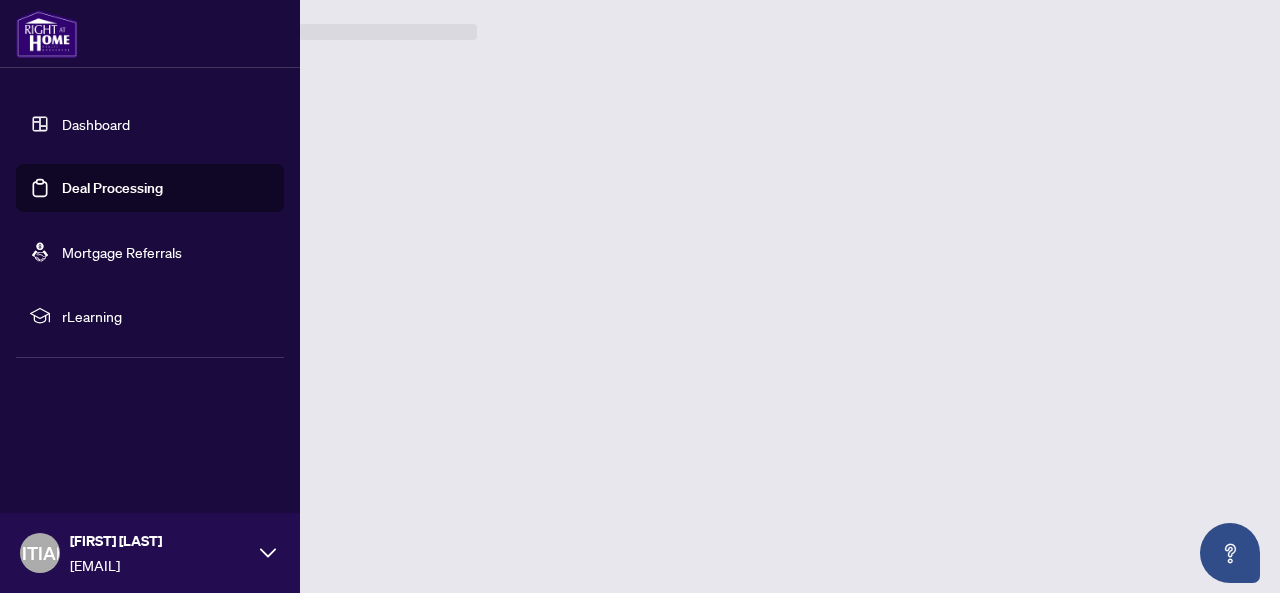 scroll, scrollTop: 0, scrollLeft: 0, axis: both 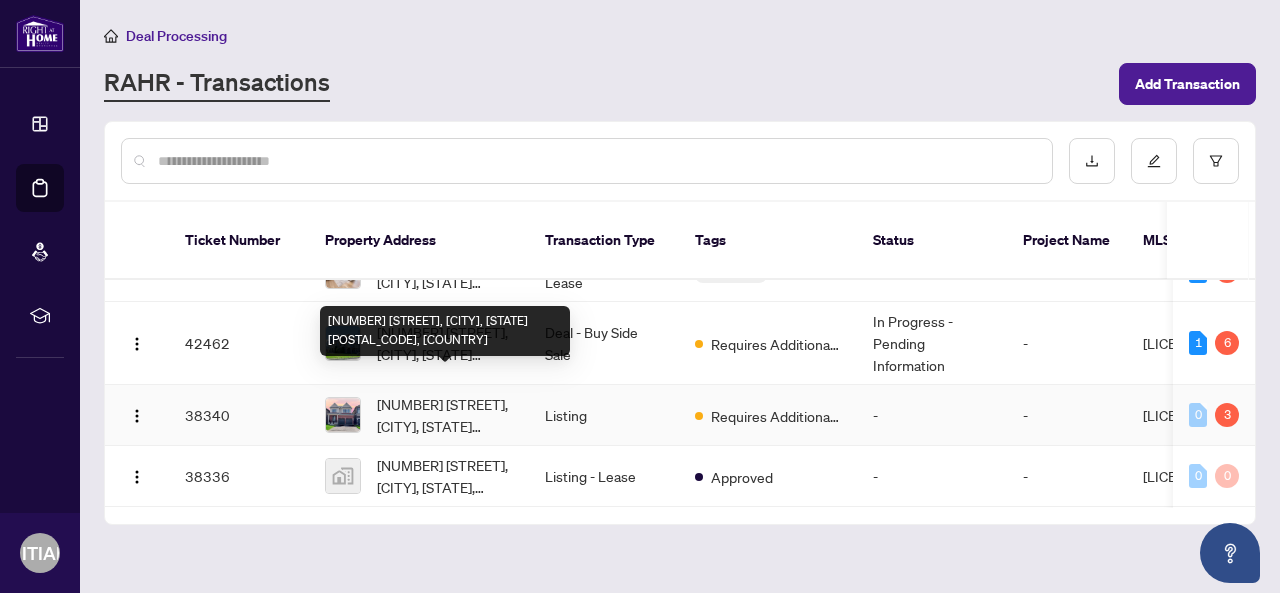 click on "[NUMBER] [STREET], [CITY], [STATE] [POSTAL_CODE], [COUNTRY]" at bounding box center [445, 415] 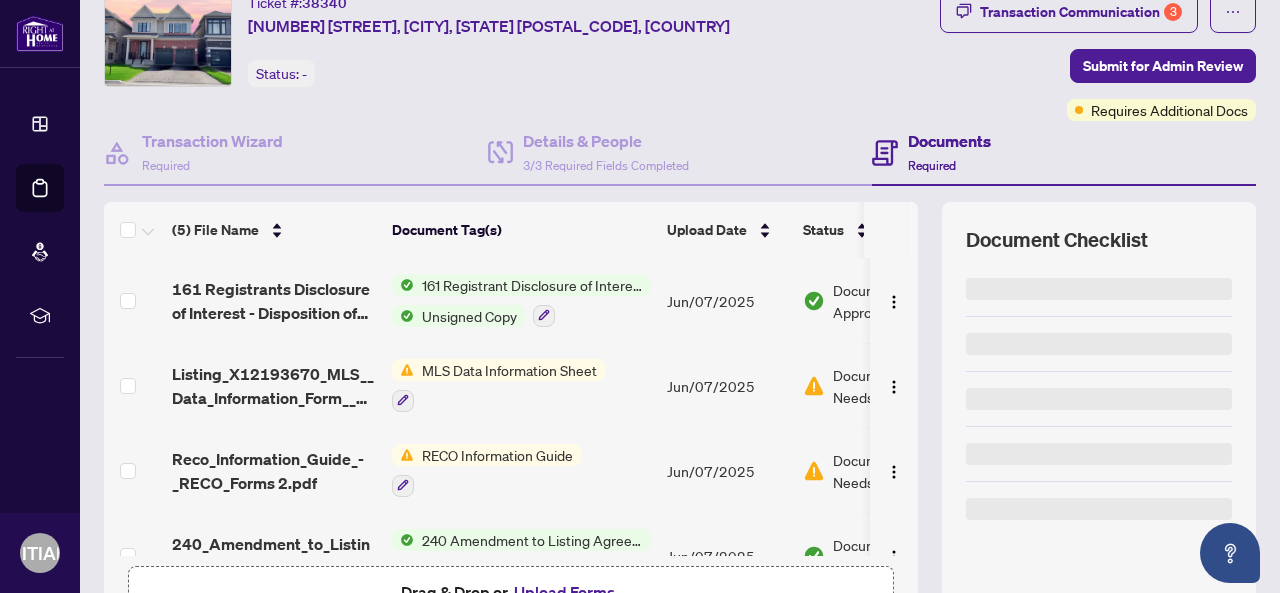 scroll, scrollTop: 100, scrollLeft: 0, axis: vertical 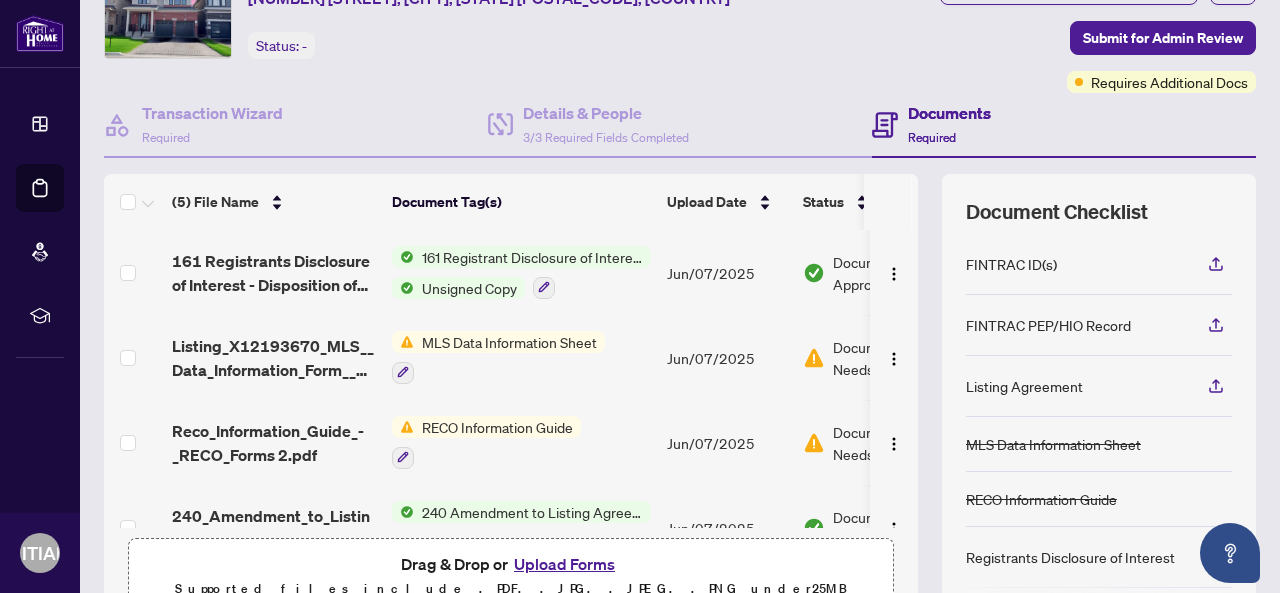 click on "161 Registrant Disclosure of Interest - Disposition ofProperty" at bounding box center [532, 257] 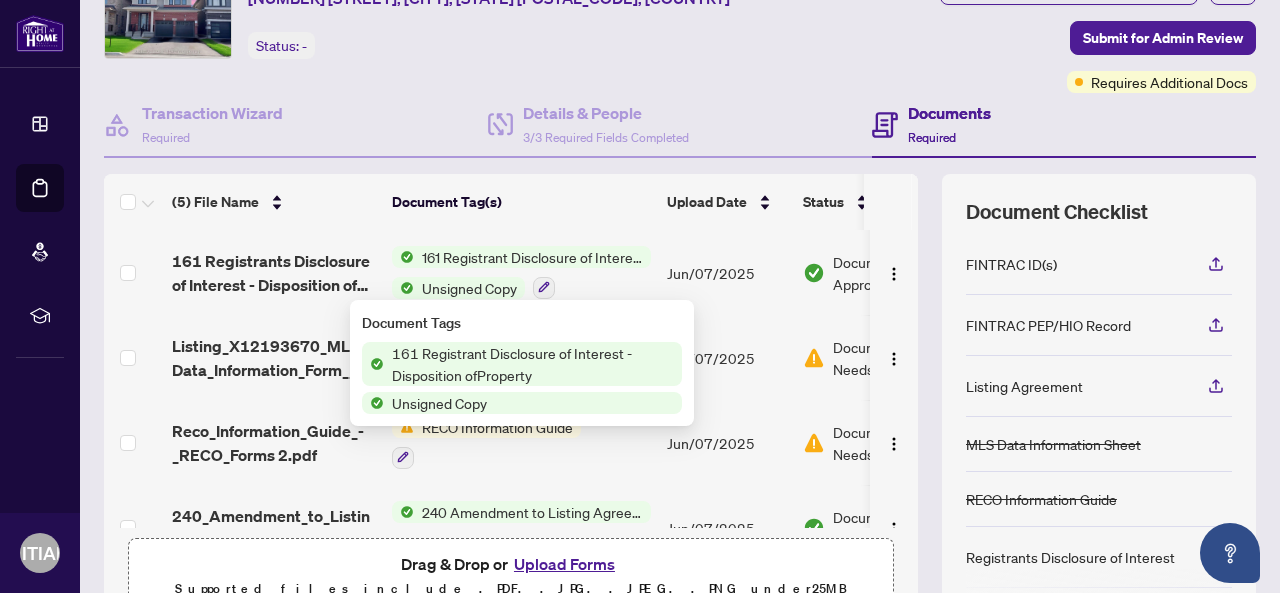 click on "161 Registrant Disclosure of Interest - Disposition ofProperty" at bounding box center [533, 364] 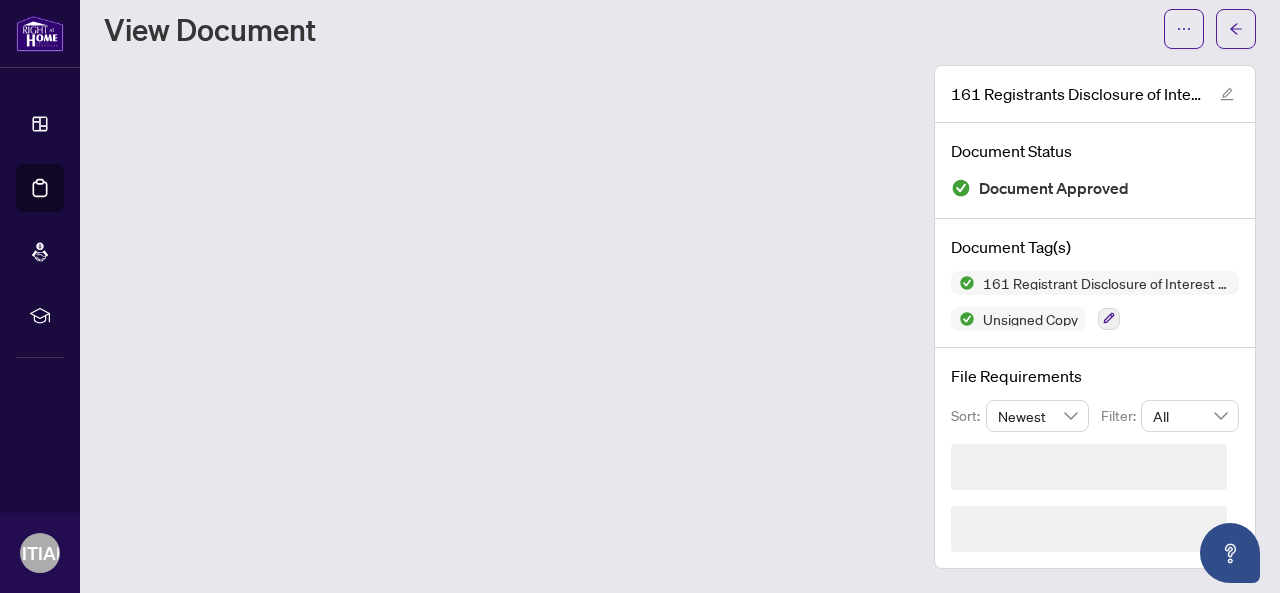 scroll, scrollTop: 0, scrollLeft: 0, axis: both 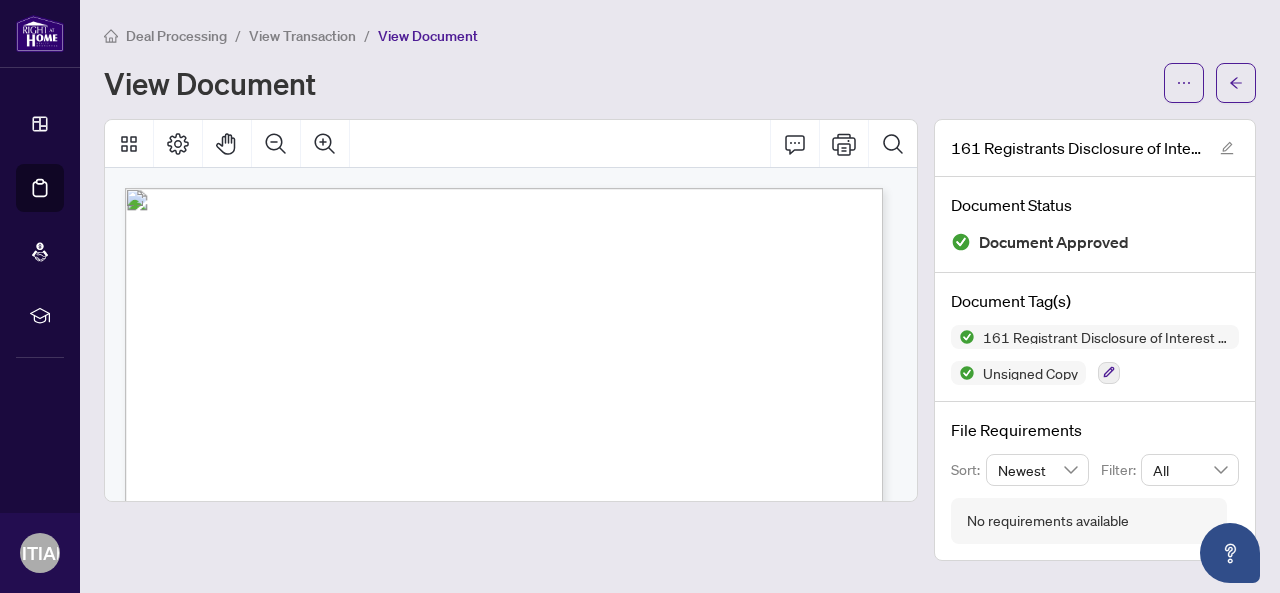 click on "View Transaction" at bounding box center [302, 36] 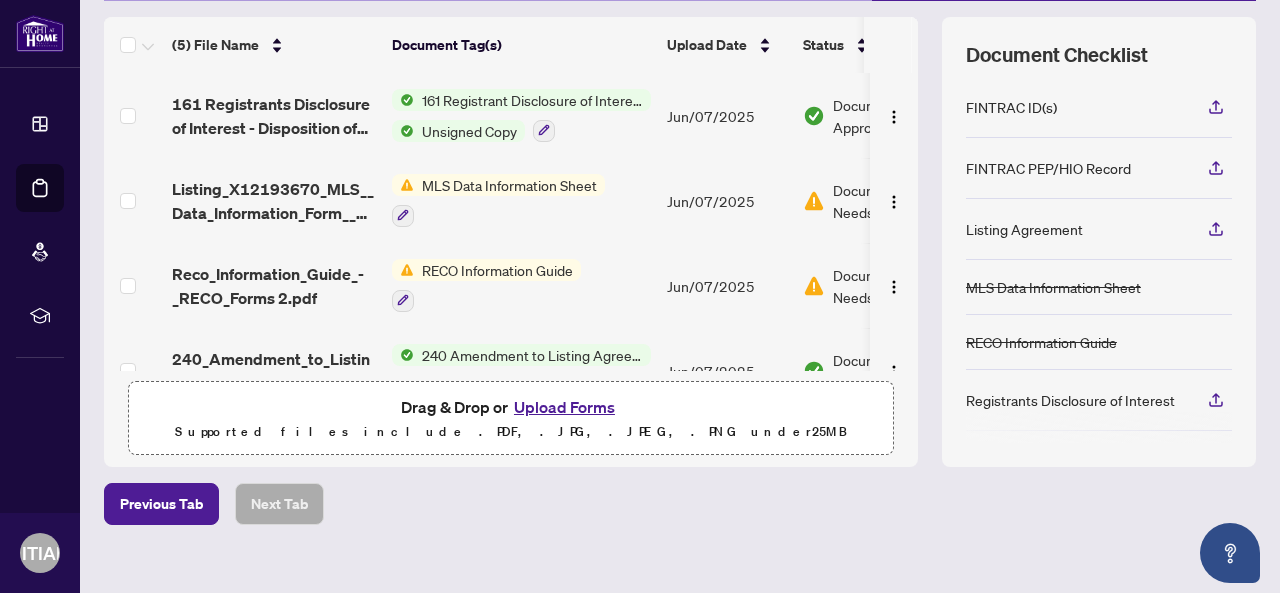 scroll, scrollTop: 279, scrollLeft: 0, axis: vertical 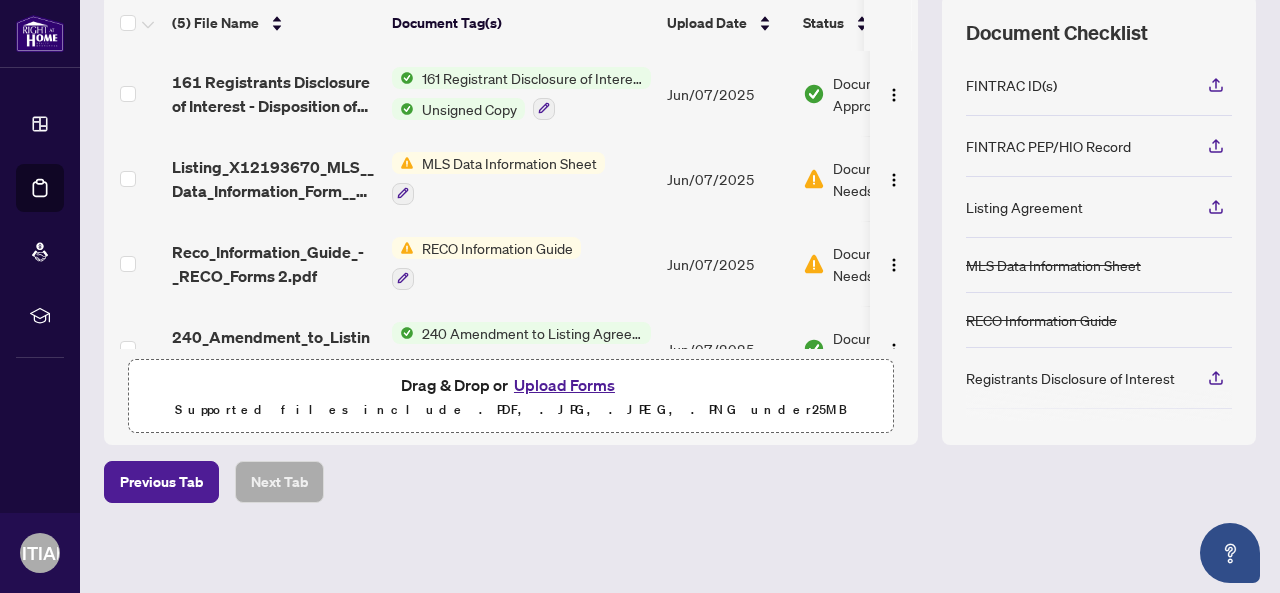 click on "Unsigned Copy" at bounding box center [469, 109] 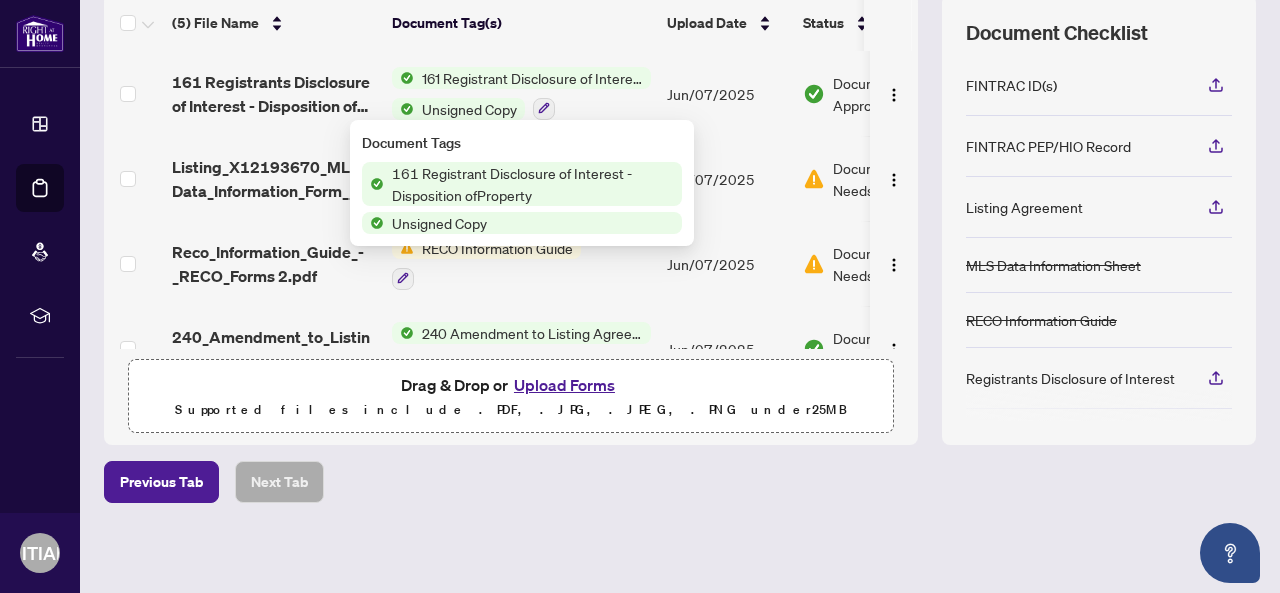 click on "Unsigned Copy" at bounding box center (439, 223) 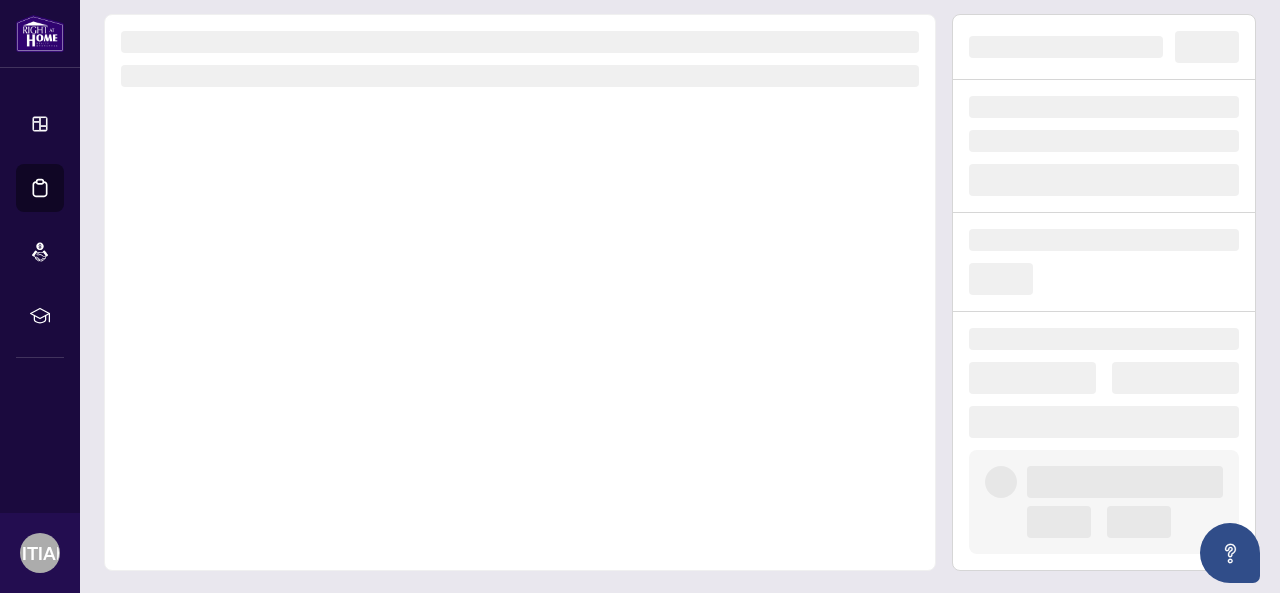 scroll, scrollTop: 0, scrollLeft: 0, axis: both 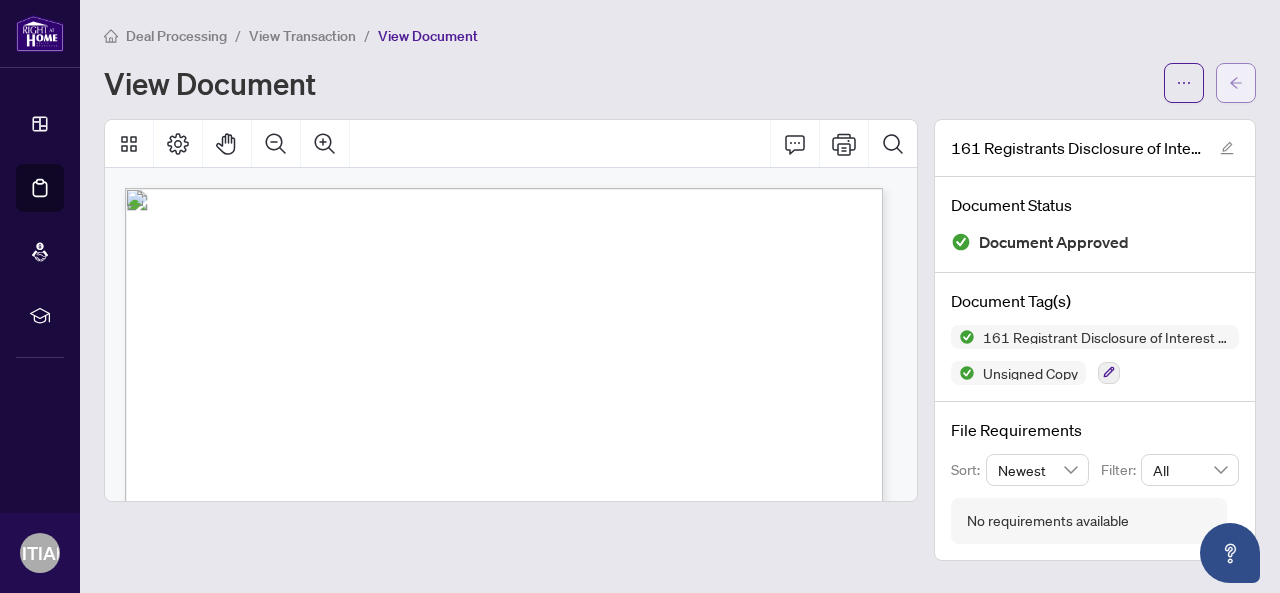 click at bounding box center (1236, 83) 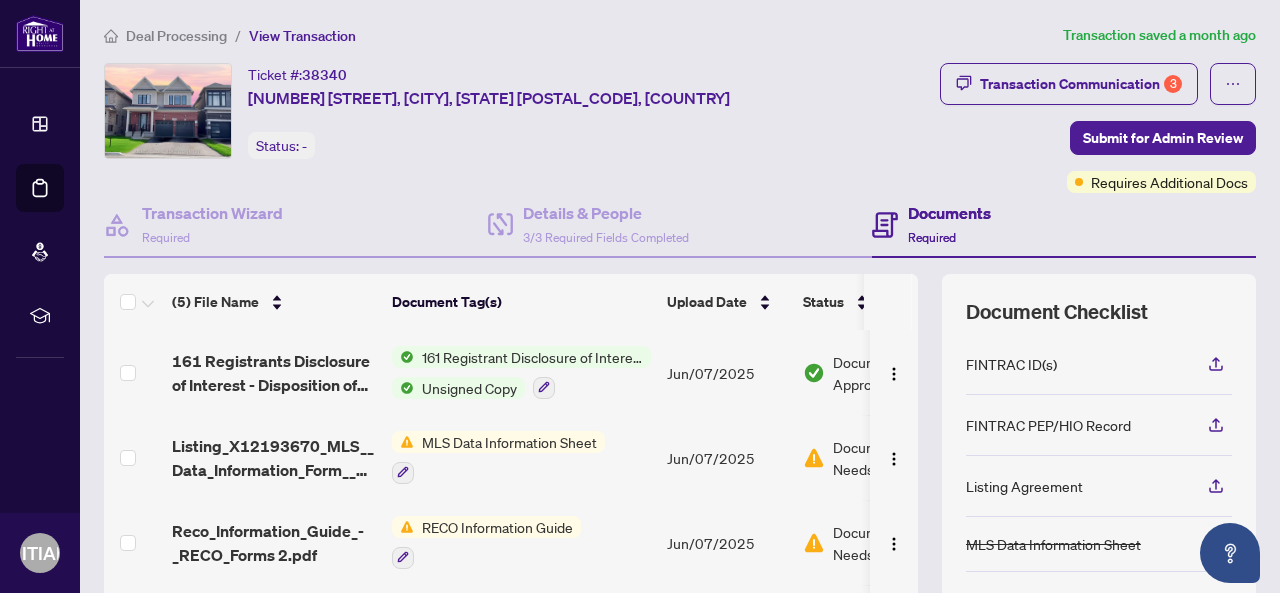 scroll, scrollTop: 130, scrollLeft: 0, axis: vertical 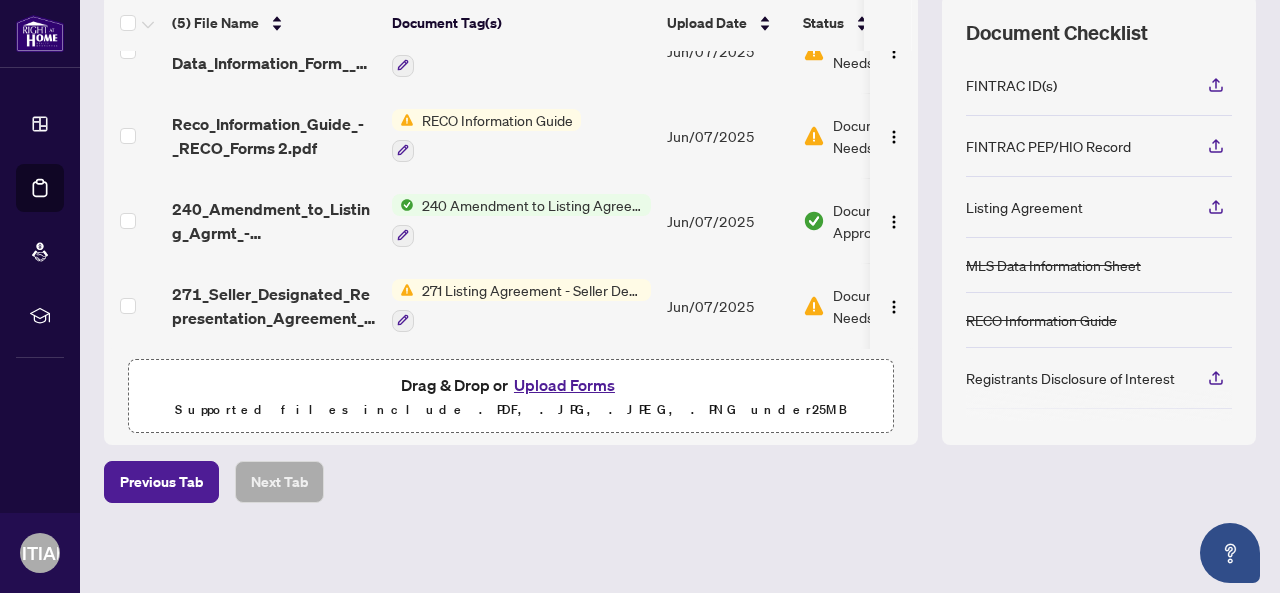 click on "Registrants Disclosure of Interest" at bounding box center (1070, 378) 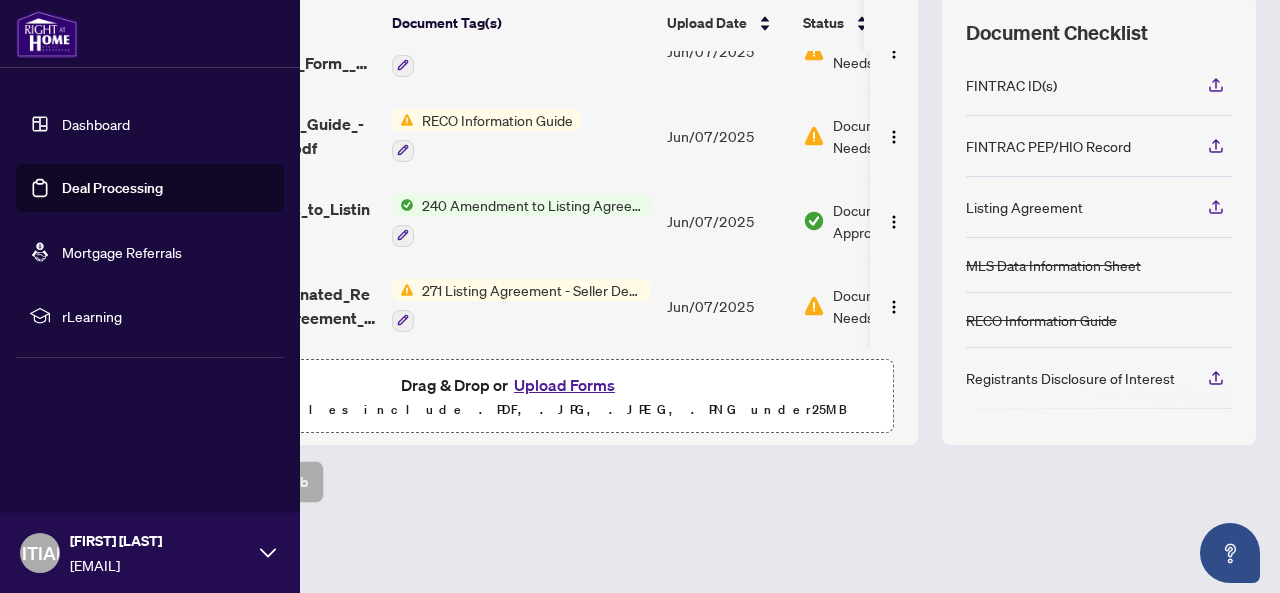 click on "Dashboard" at bounding box center (96, 124) 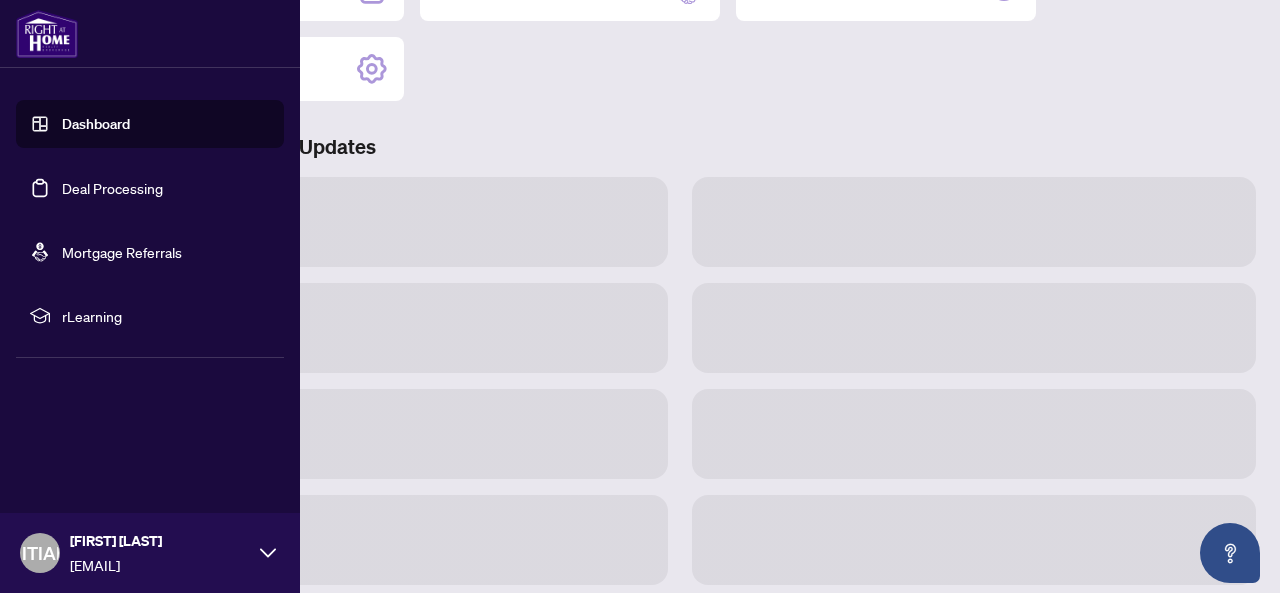 scroll, scrollTop: 277, scrollLeft: 0, axis: vertical 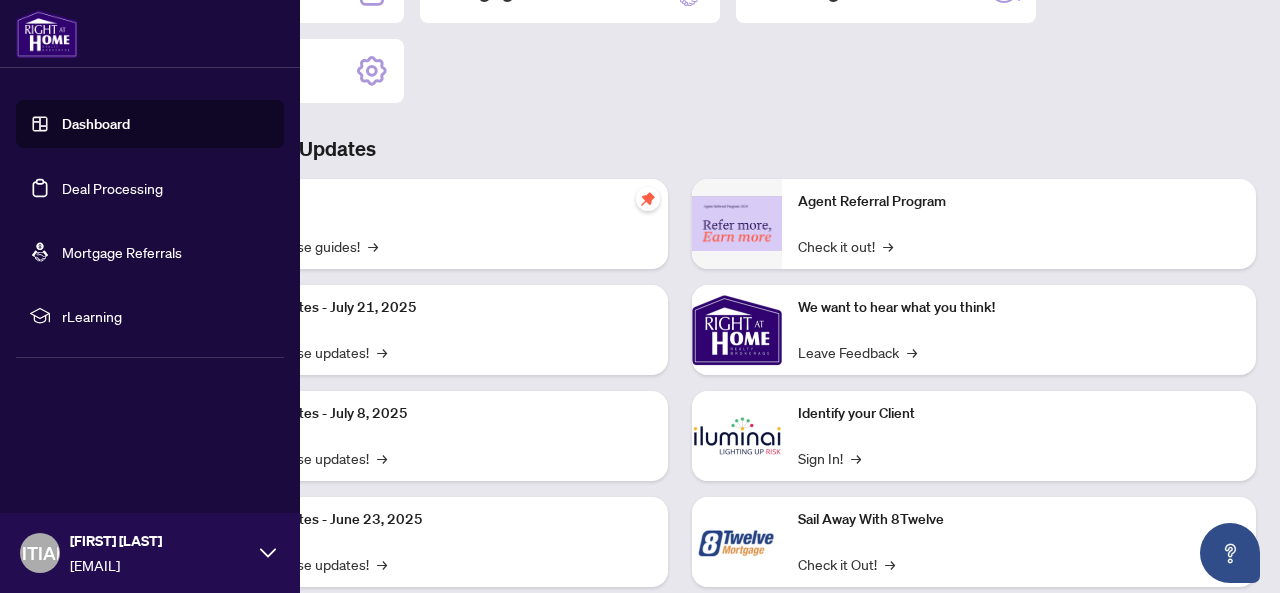 click on "Deal Processing" at bounding box center (112, 188) 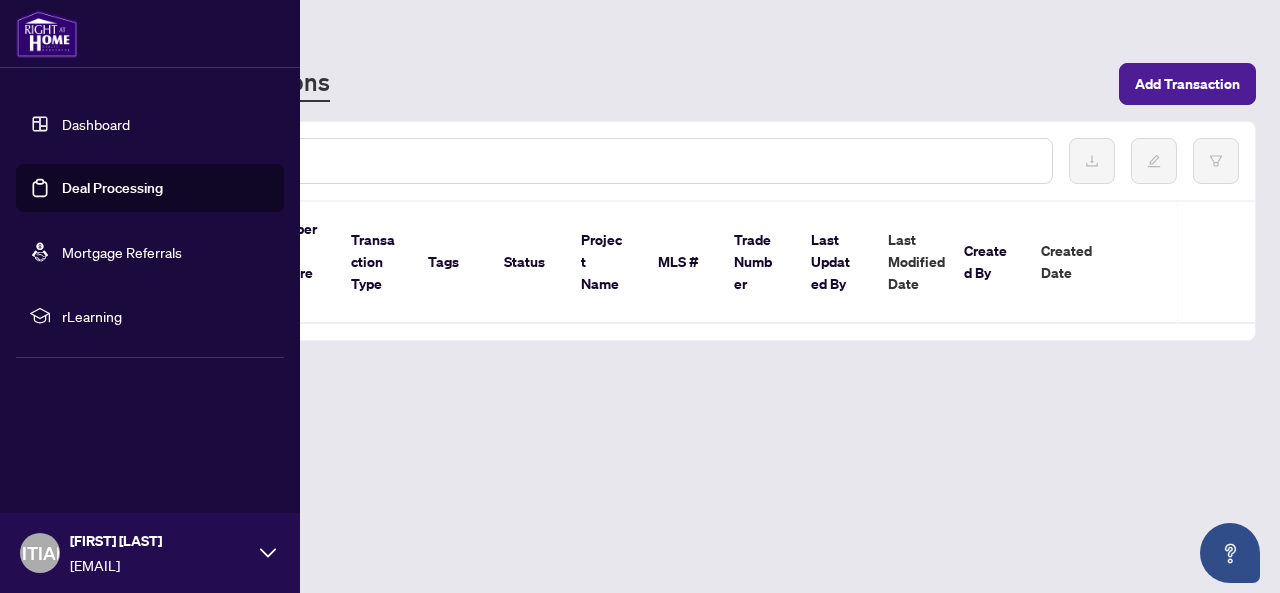 scroll, scrollTop: 0, scrollLeft: 0, axis: both 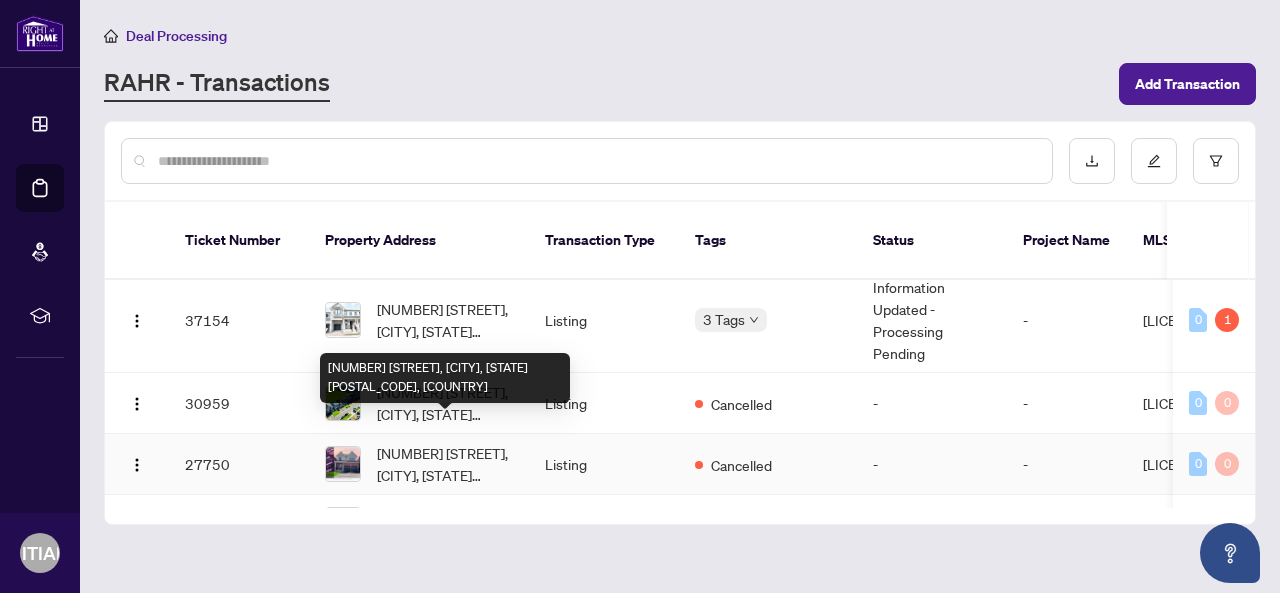 click on "[NUMBER] [STREET], [CITY], [STATE] [POSTAL_CODE], [COUNTRY]" at bounding box center (445, 464) 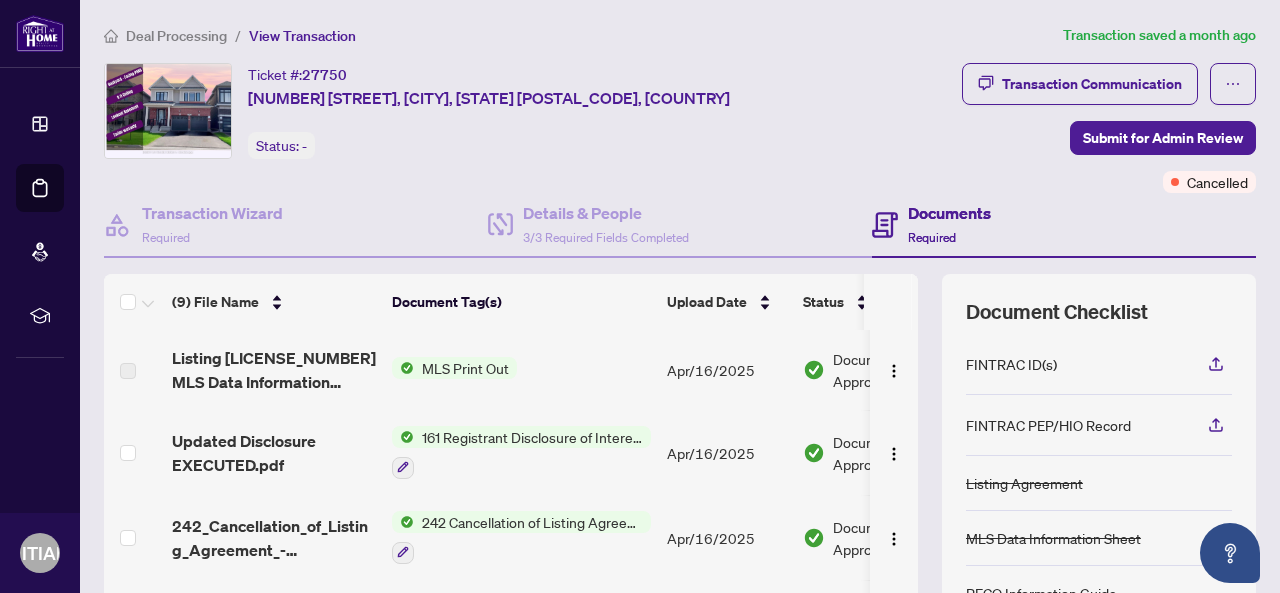 scroll, scrollTop: 100, scrollLeft: 0, axis: vertical 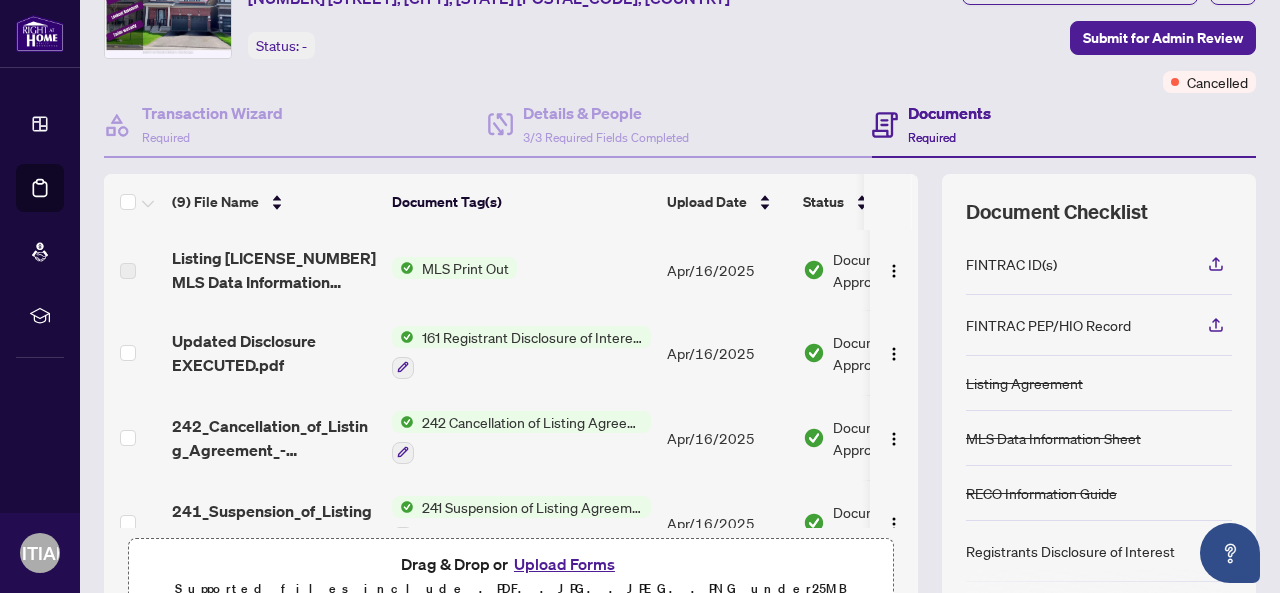 click on "161 Registrant Disclosure of Interest - Disposition ofProperty" at bounding box center (532, 337) 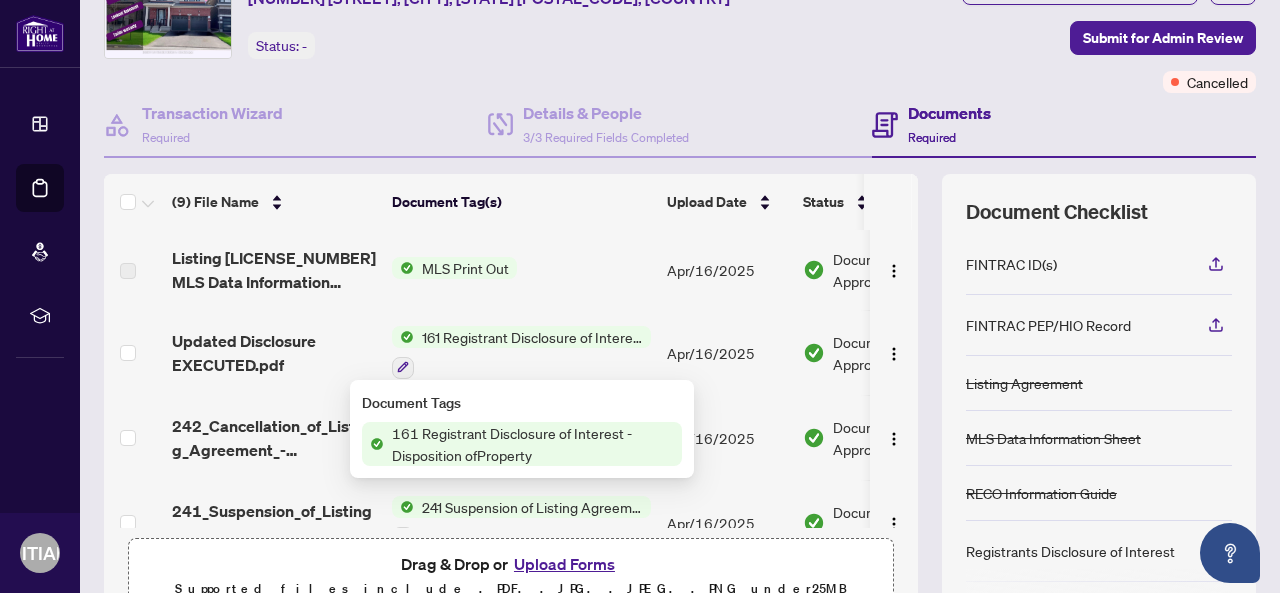 click on "161 Registrant Disclosure of Interest - Disposition ofProperty" at bounding box center [533, 444] 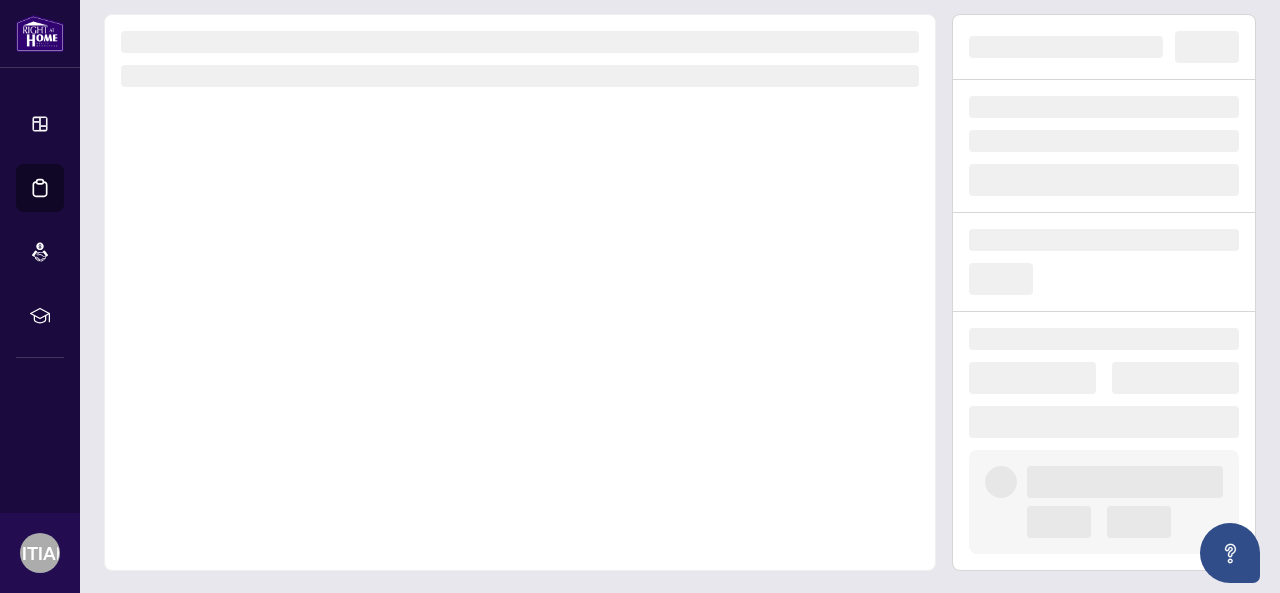 scroll, scrollTop: 0, scrollLeft: 0, axis: both 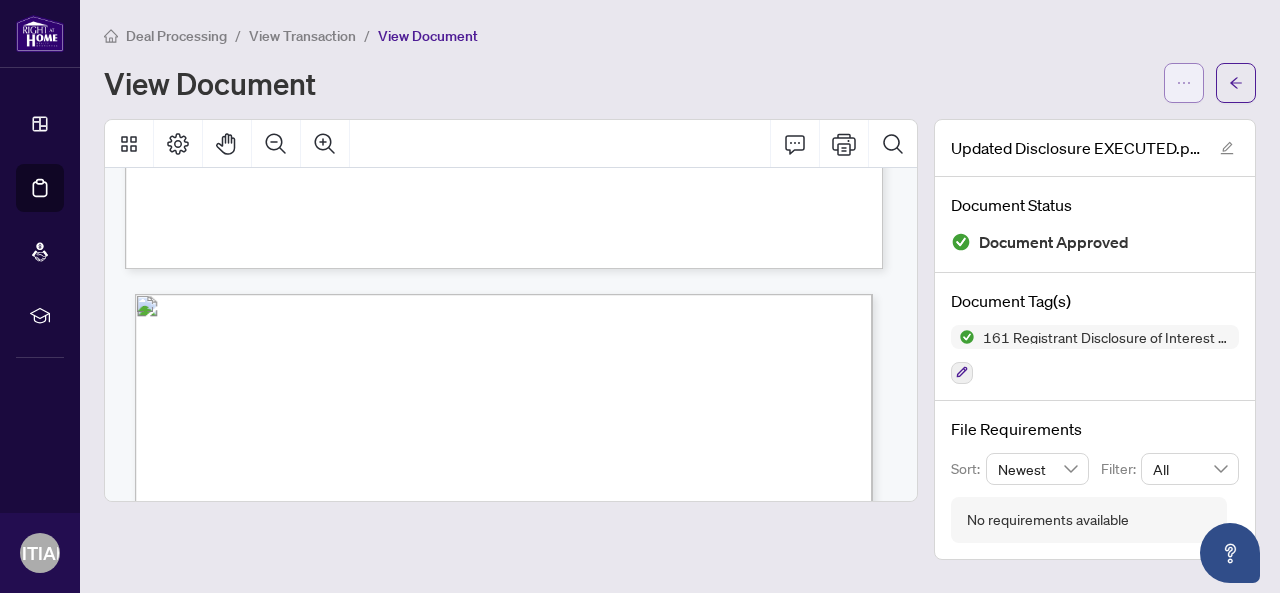 click 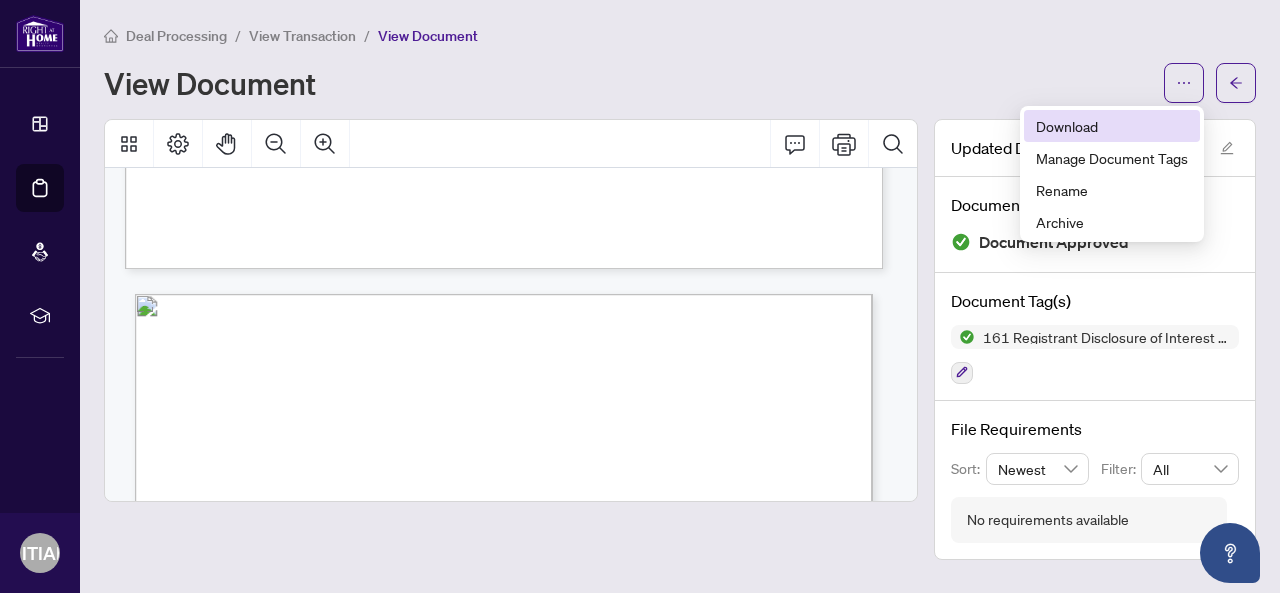click on "Download" at bounding box center [1112, 126] 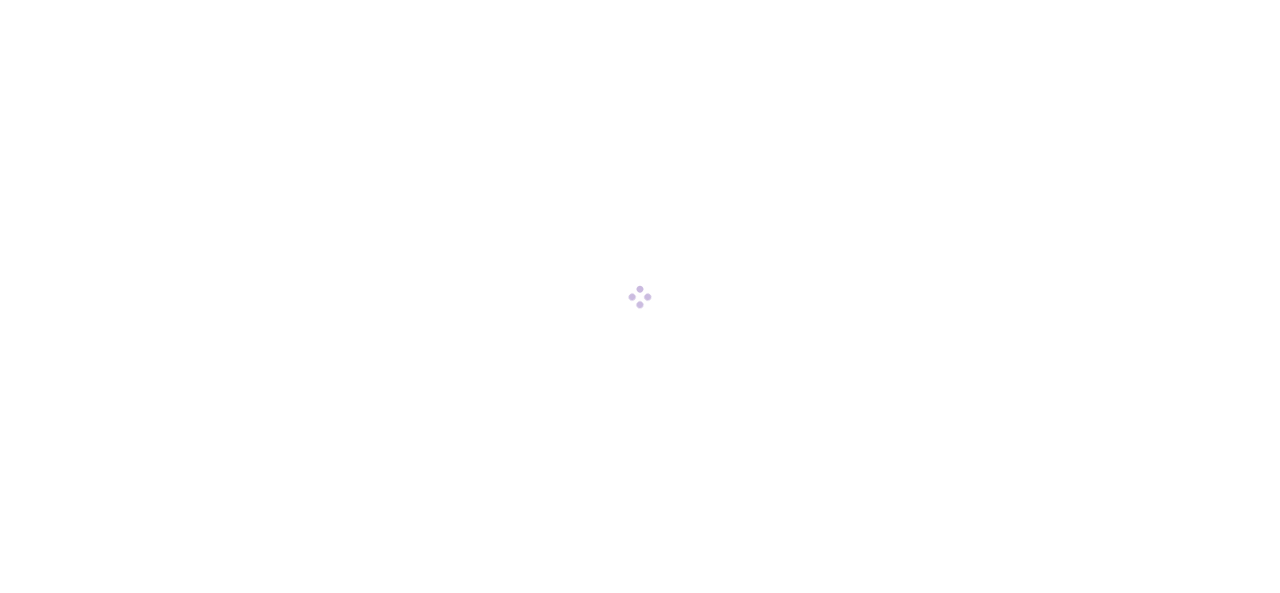 scroll, scrollTop: 0, scrollLeft: 0, axis: both 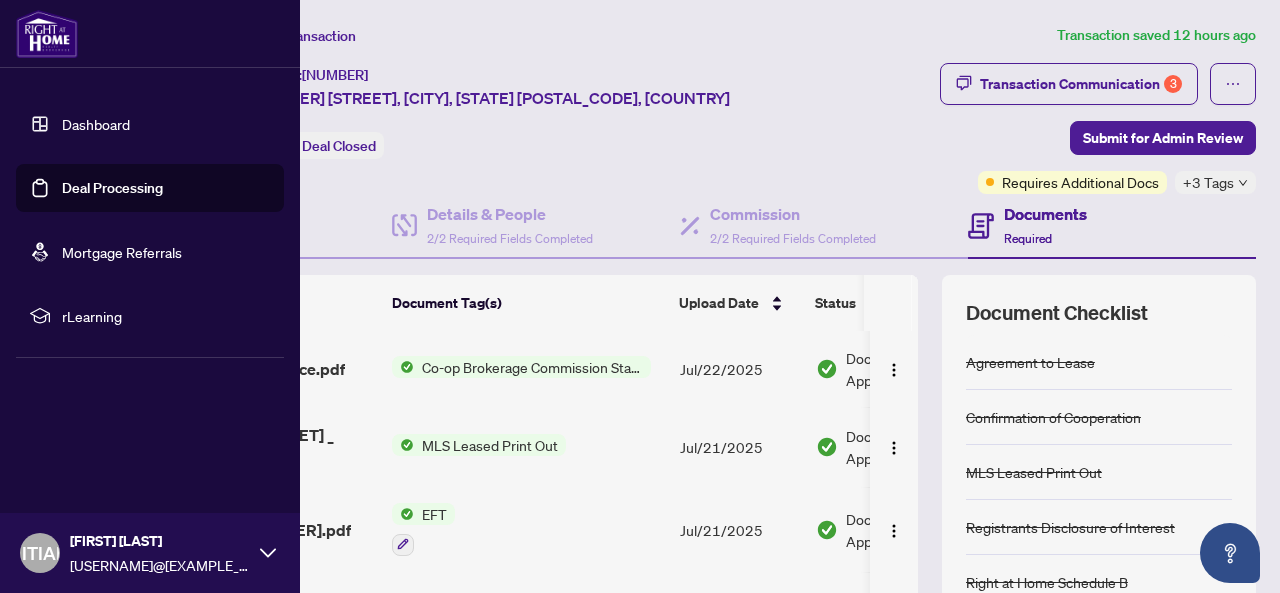 click on "Deal Processing" at bounding box center (112, 188) 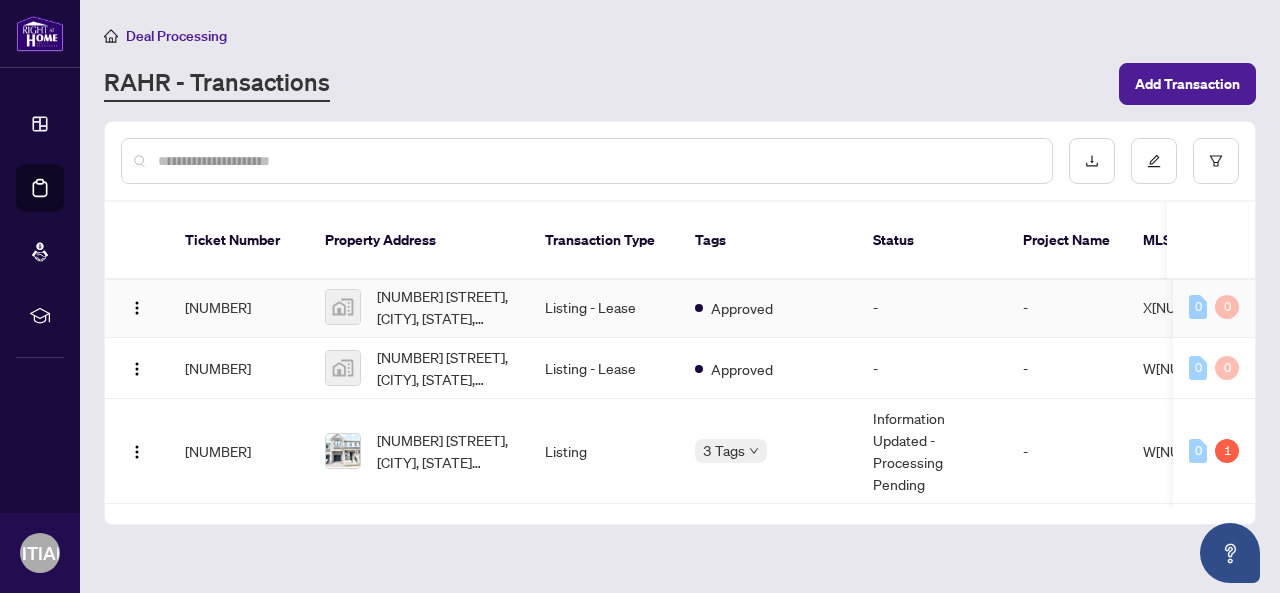 scroll, scrollTop: 300, scrollLeft: 0, axis: vertical 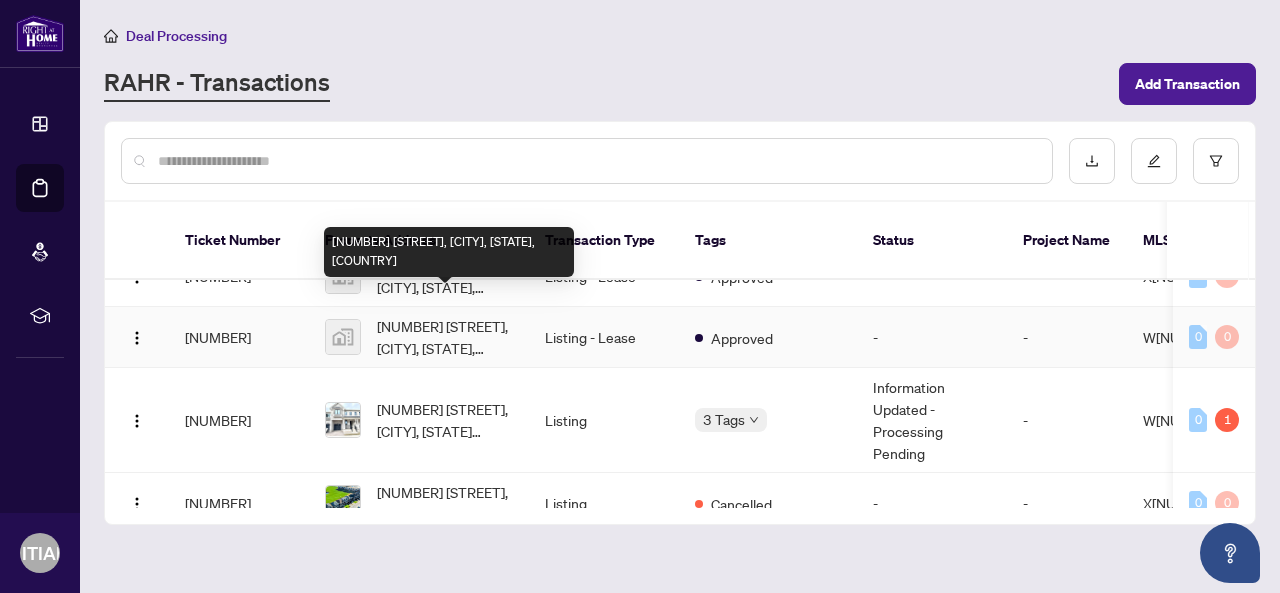click on "[NUMBER] [STREET], [CITY], [STATE], [COUNTRY]" at bounding box center (445, 337) 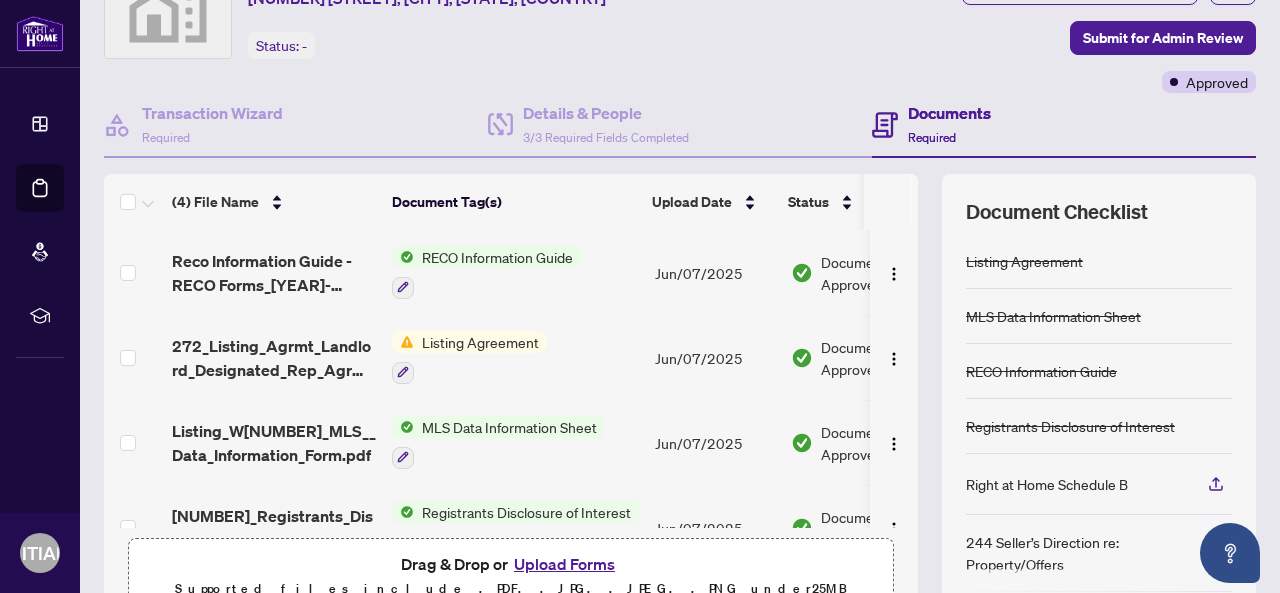 scroll, scrollTop: 100, scrollLeft: 0, axis: vertical 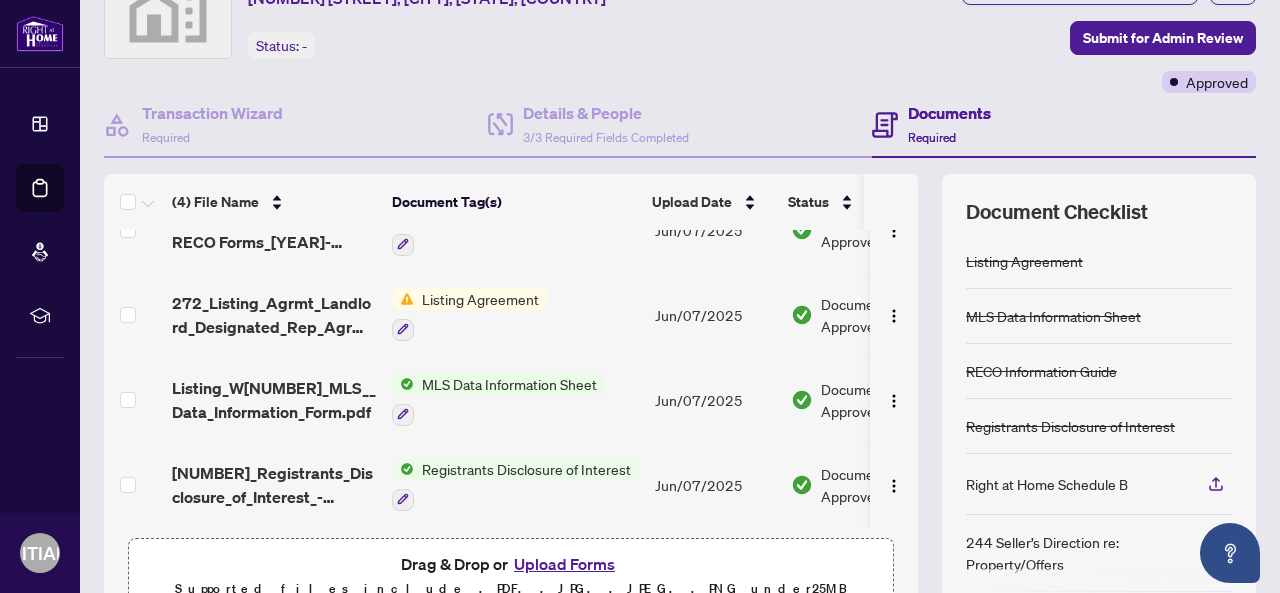 click on "Listing Agreement" at bounding box center [480, 299] 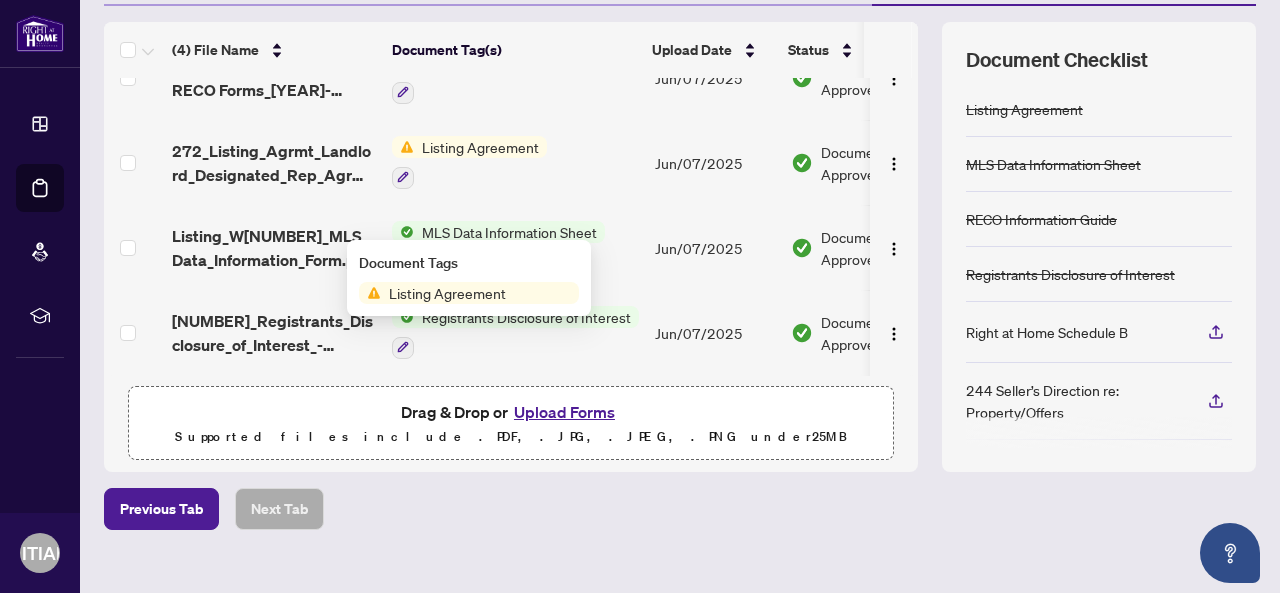 scroll, scrollTop: 279, scrollLeft: 0, axis: vertical 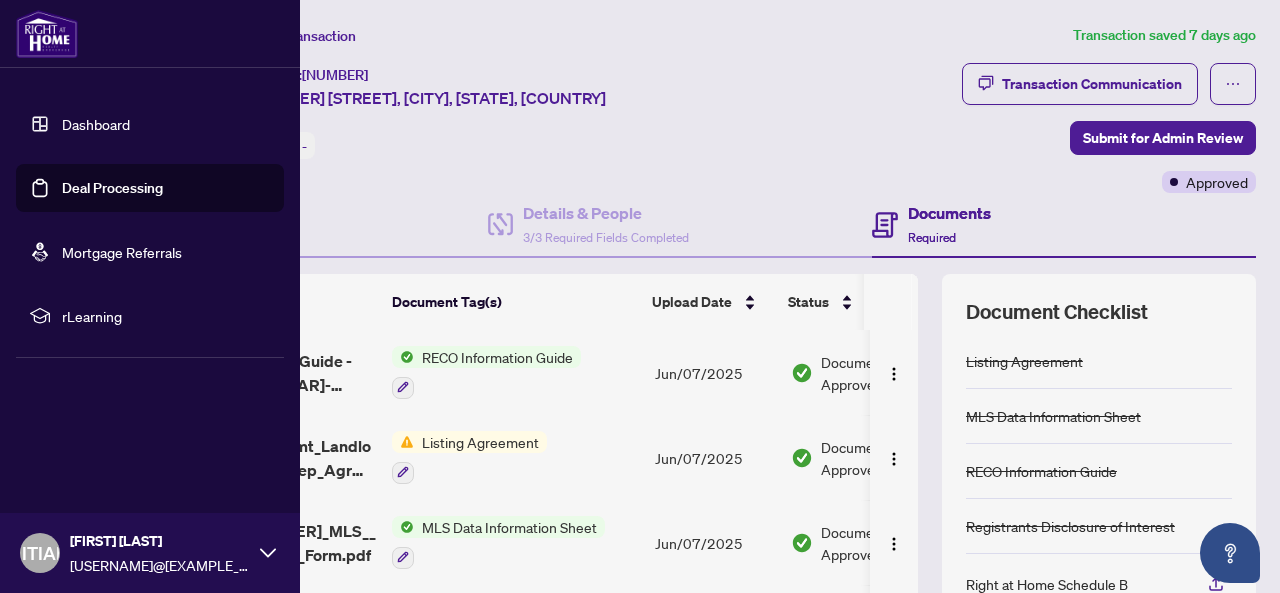 click on "Deal Processing" at bounding box center (112, 188) 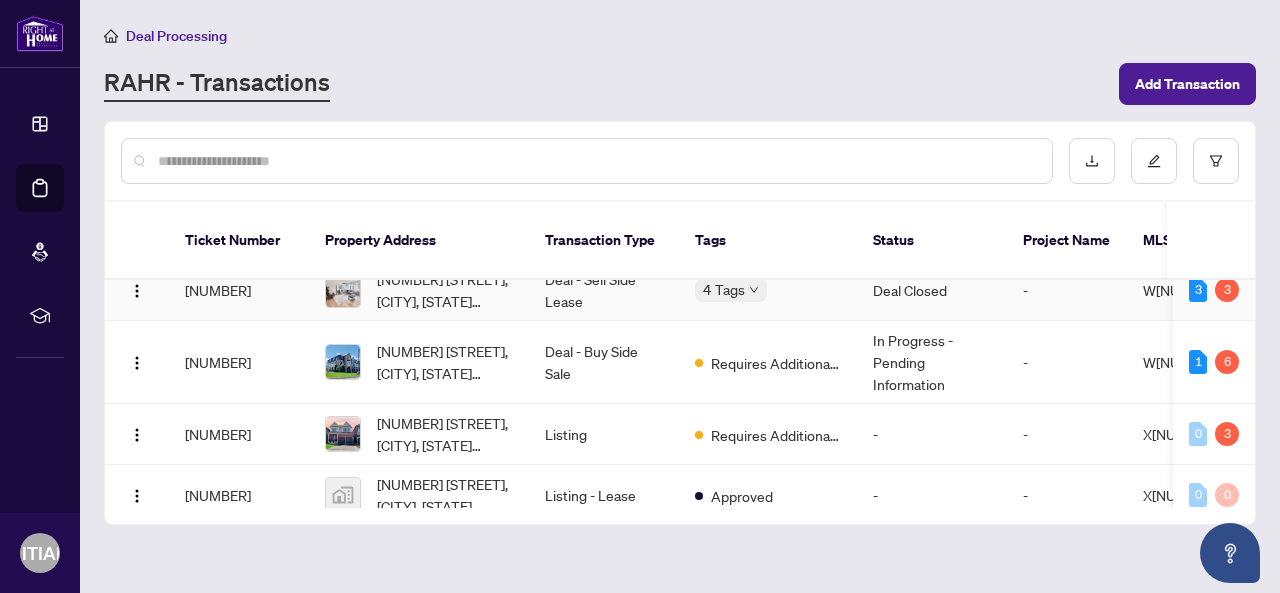 scroll, scrollTop: 100, scrollLeft: 0, axis: vertical 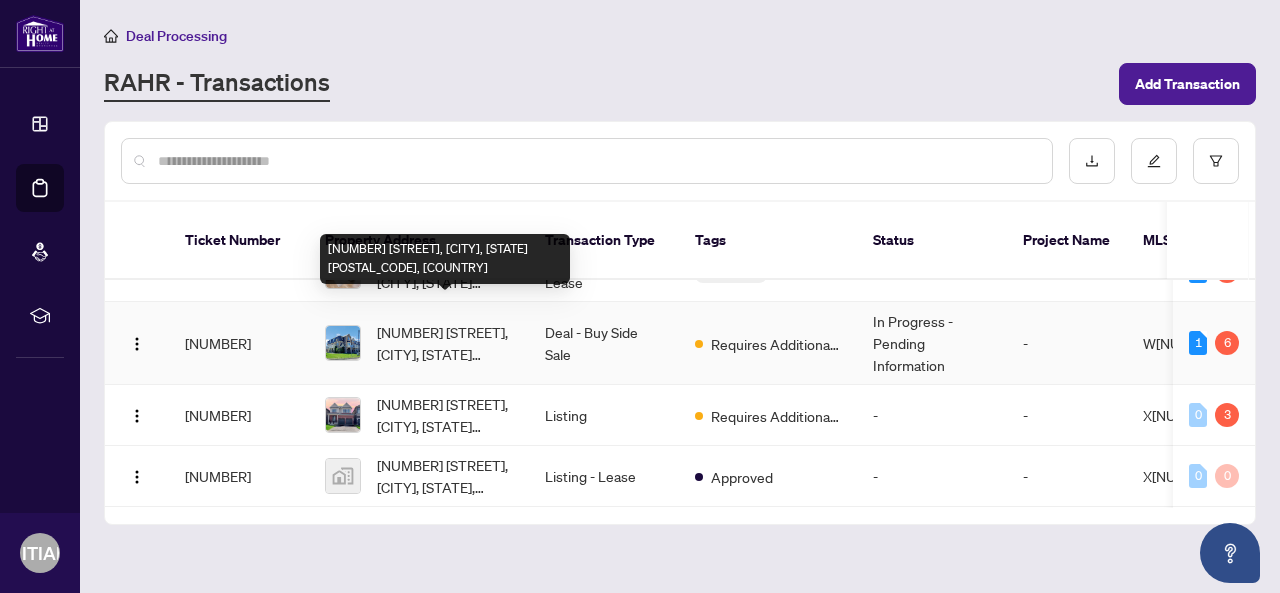 click on "[NUMBER] [STREET], [CITY], [STATE] [POSTAL_CODE], [COUNTRY]" at bounding box center (445, 343) 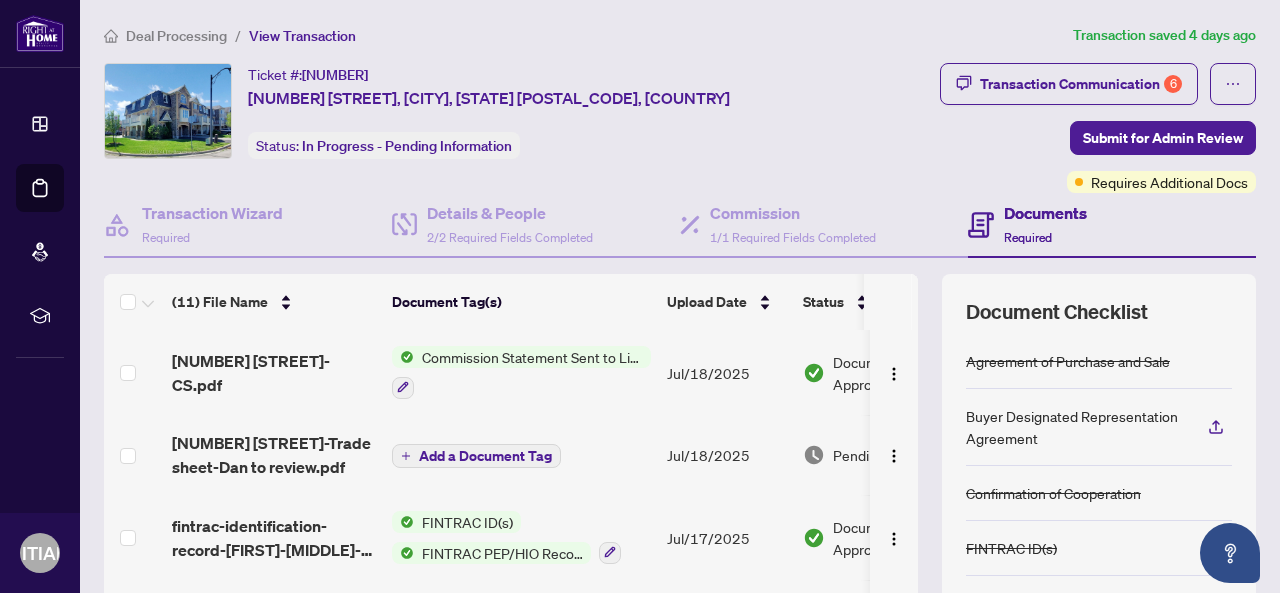 scroll, scrollTop: 100, scrollLeft: 0, axis: vertical 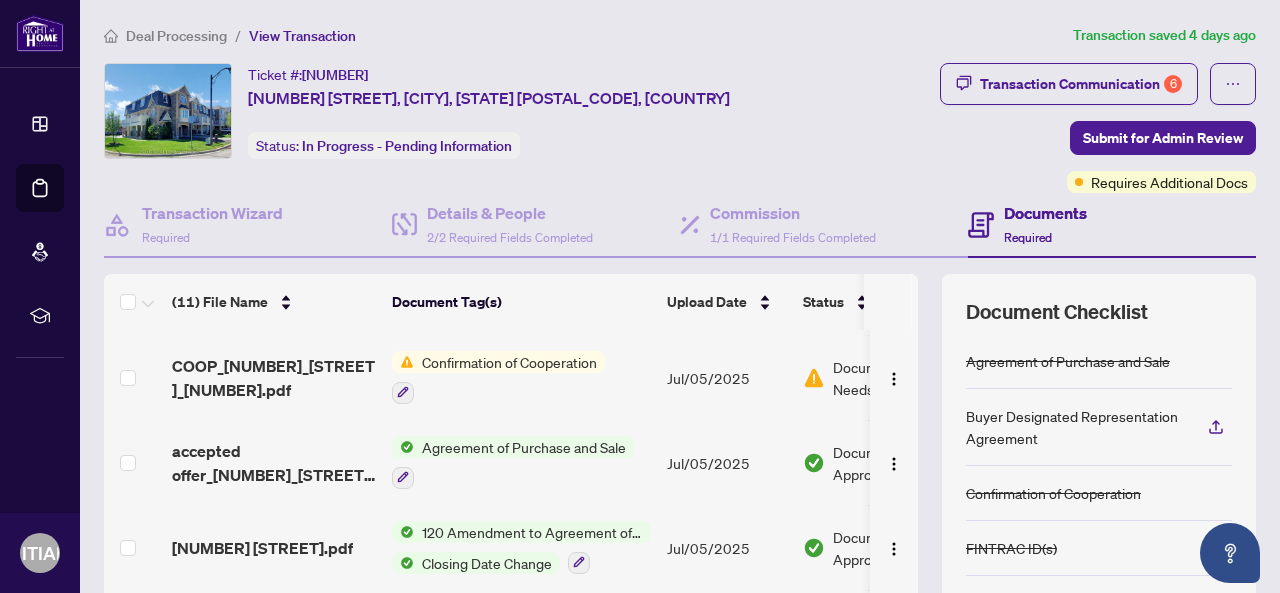 click on "Confirmation of Cooperation" at bounding box center [509, 362] 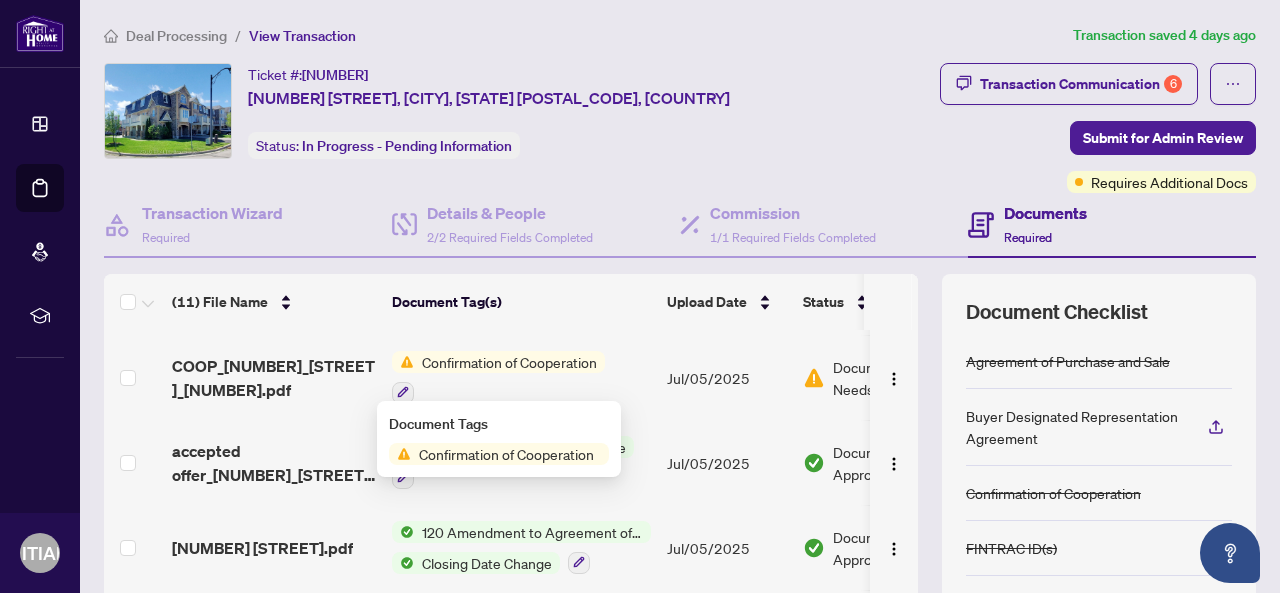 click on "Confirmation of Cooperation" at bounding box center [506, 454] 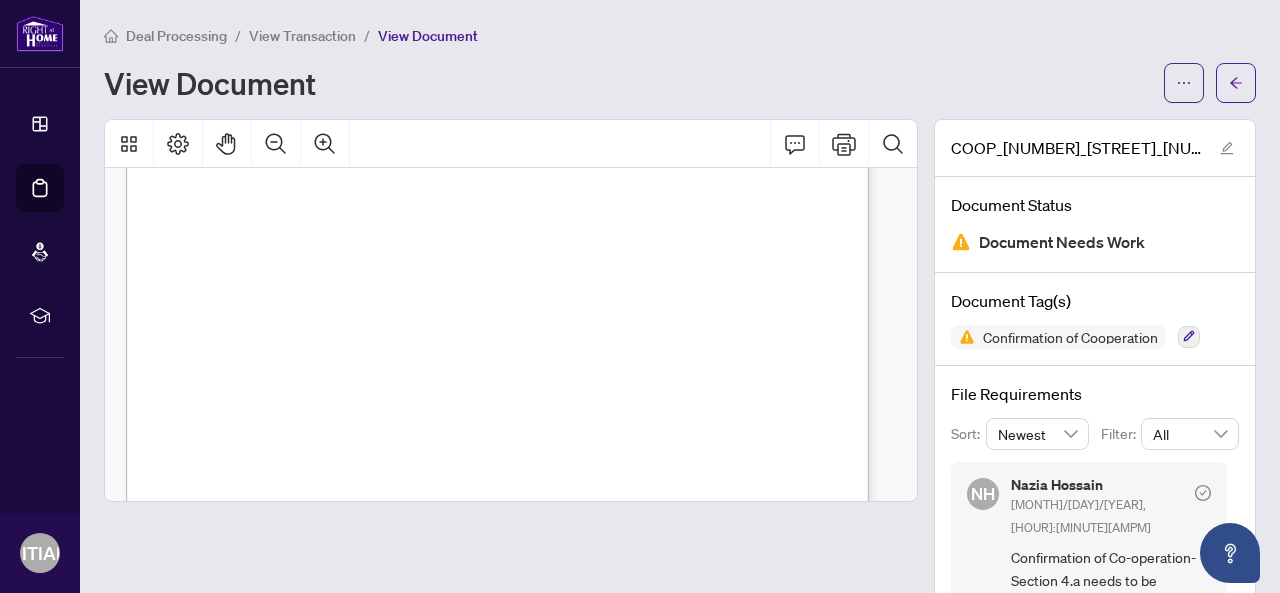 scroll, scrollTop: 1668, scrollLeft: 0, axis: vertical 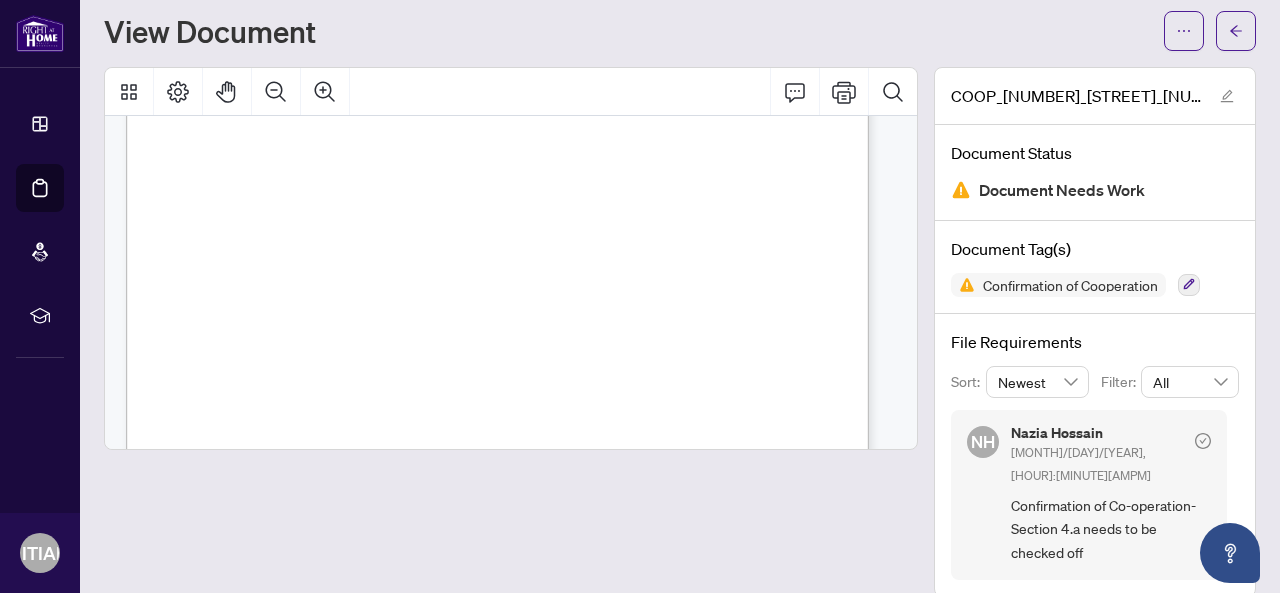 click on "a)" at bounding box center (202, 268) 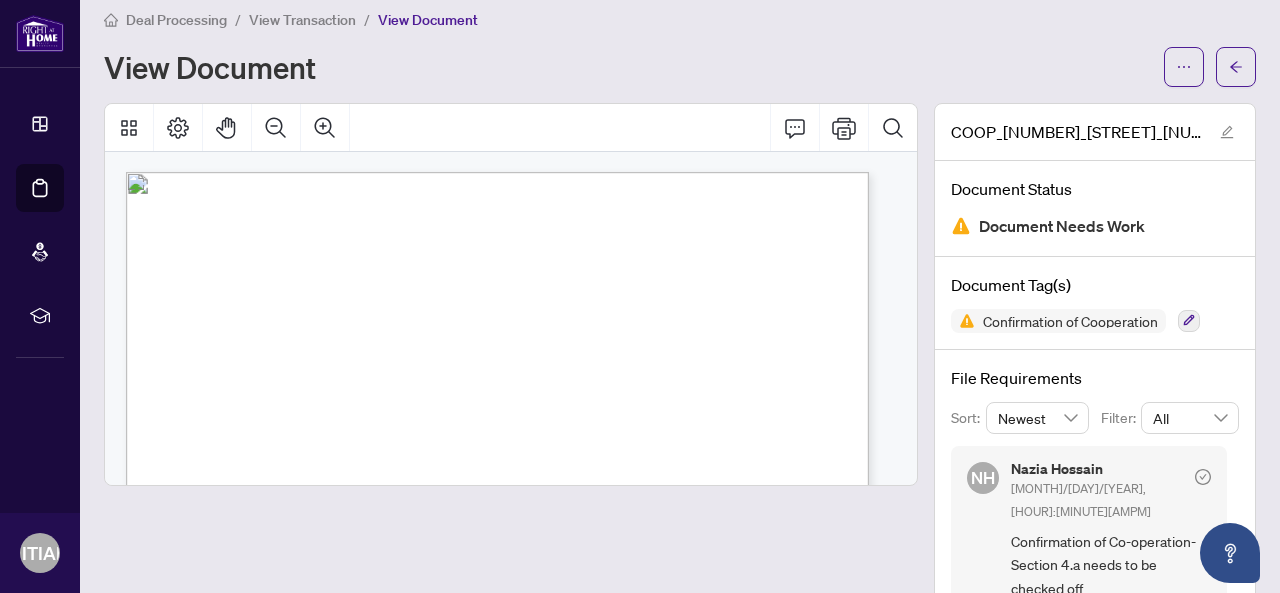 scroll, scrollTop: 0, scrollLeft: 0, axis: both 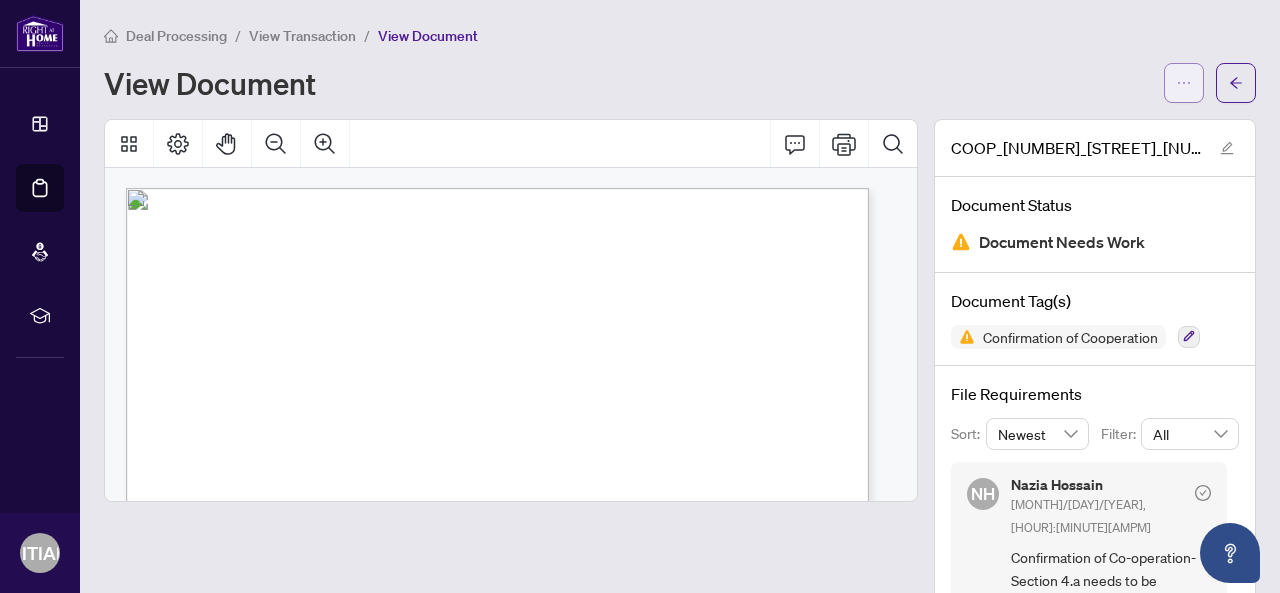 click 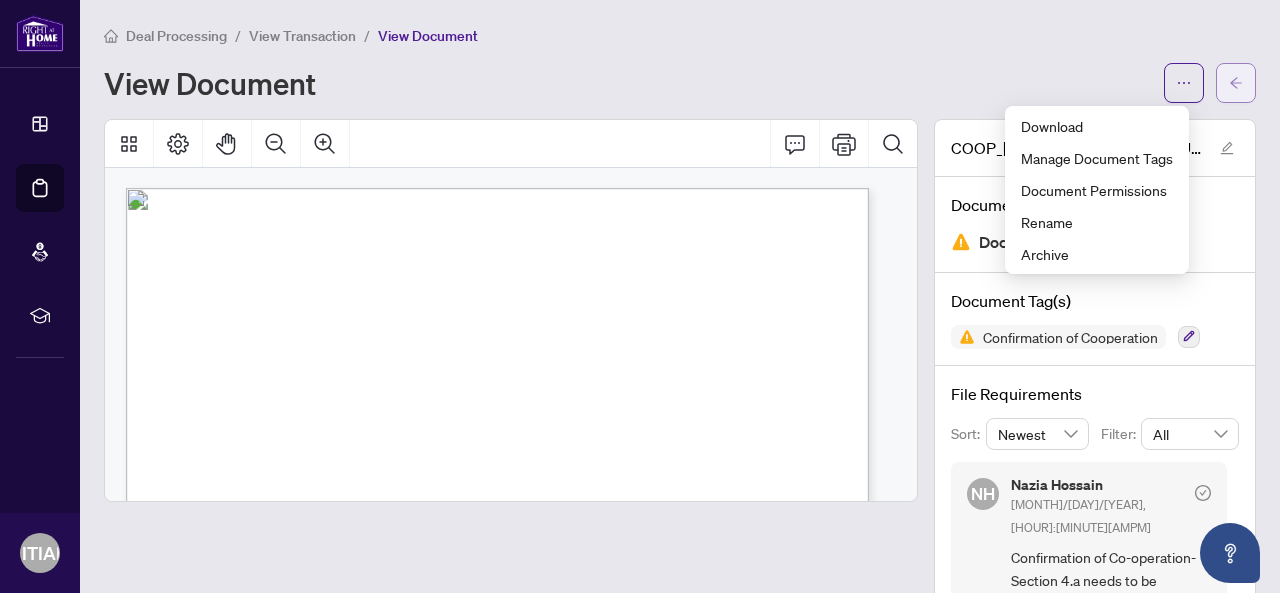 click 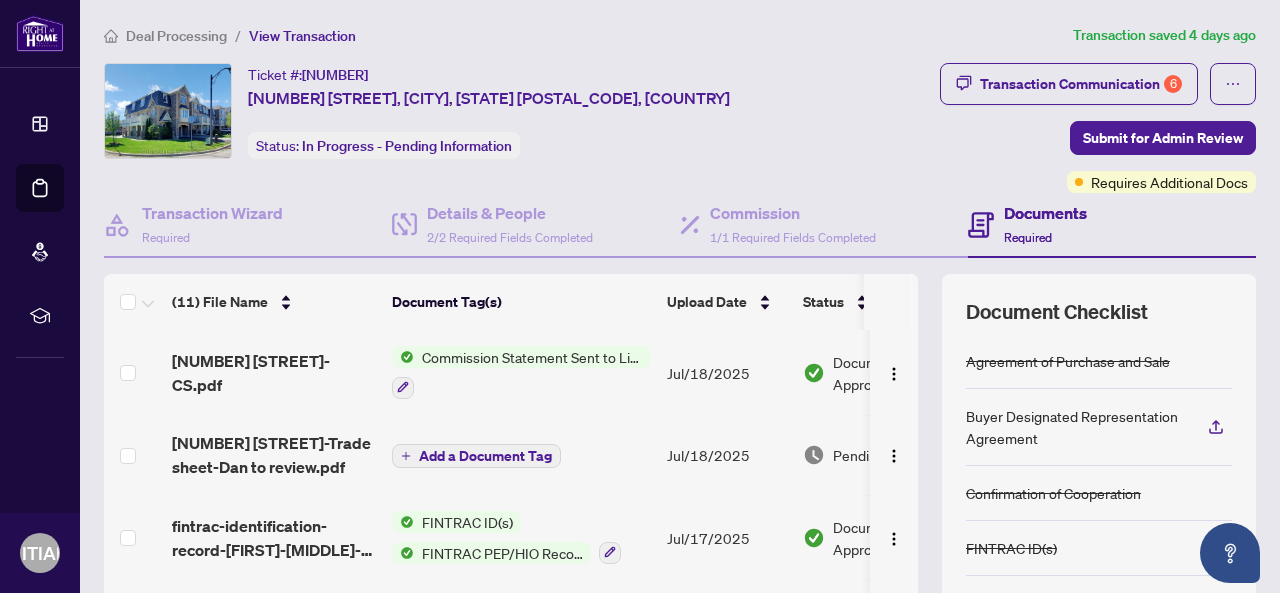 scroll, scrollTop: 279, scrollLeft: 0, axis: vertical 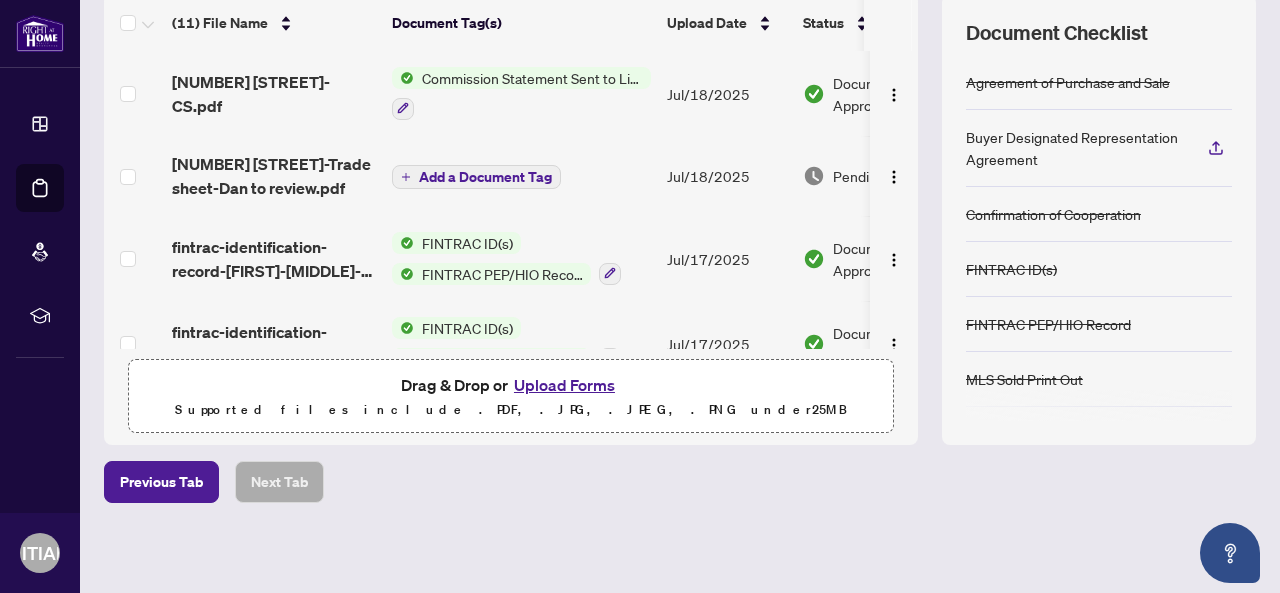 click on "Upload Forms" at bounding box center (564, 385) 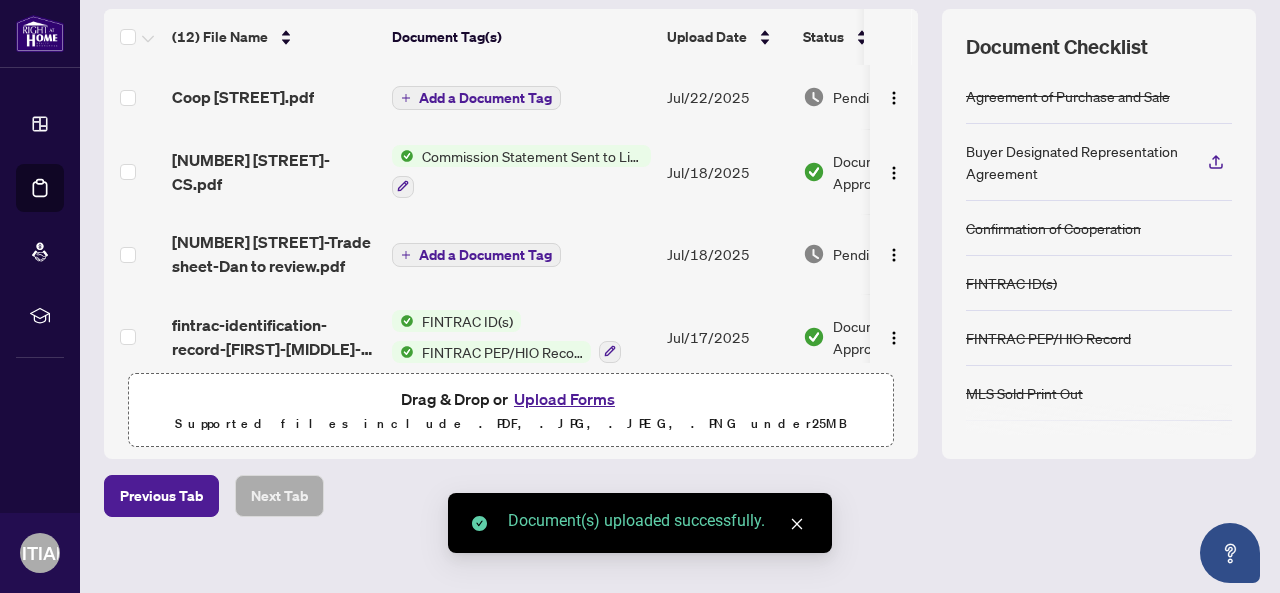 scroll, scrollTop: 279, scrollLeft: 0, axis: vertical 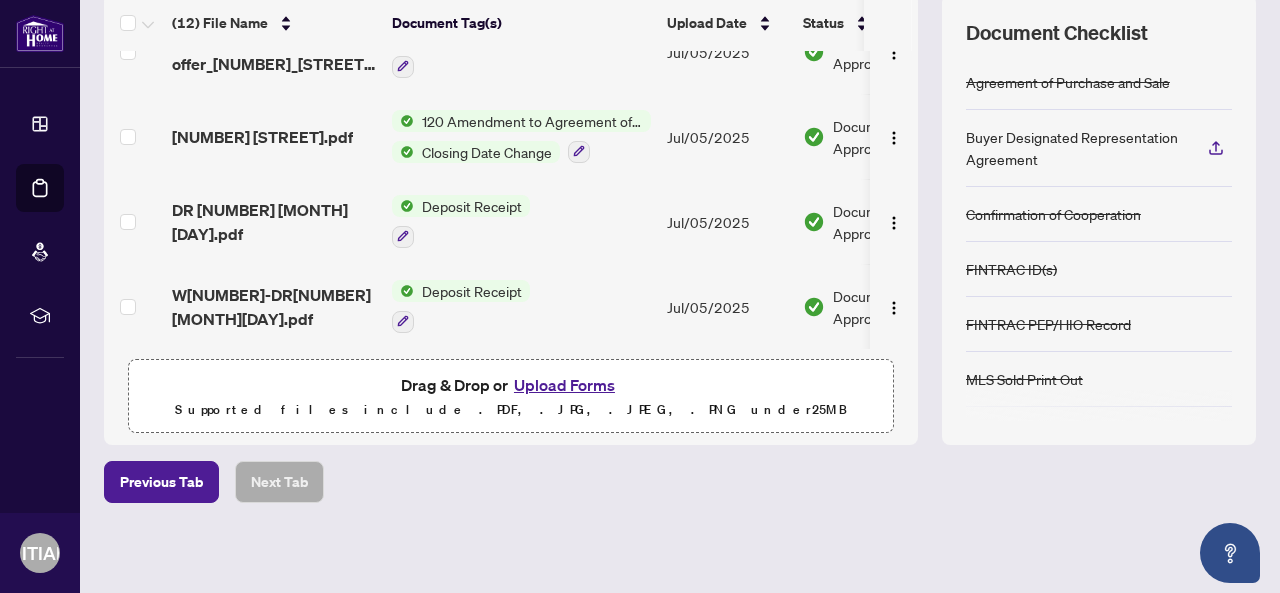 click on "Upload Forms" at bounding box center [564, 385] 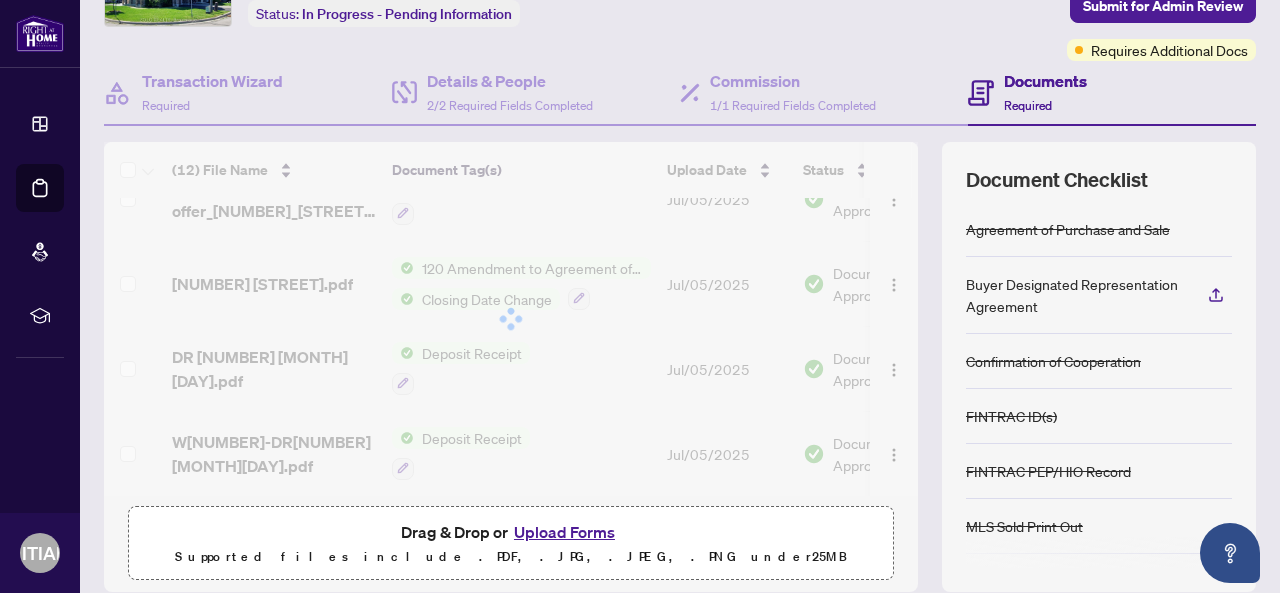 scroll, scrollTop: 0, scrollLeft: 0, axis: both 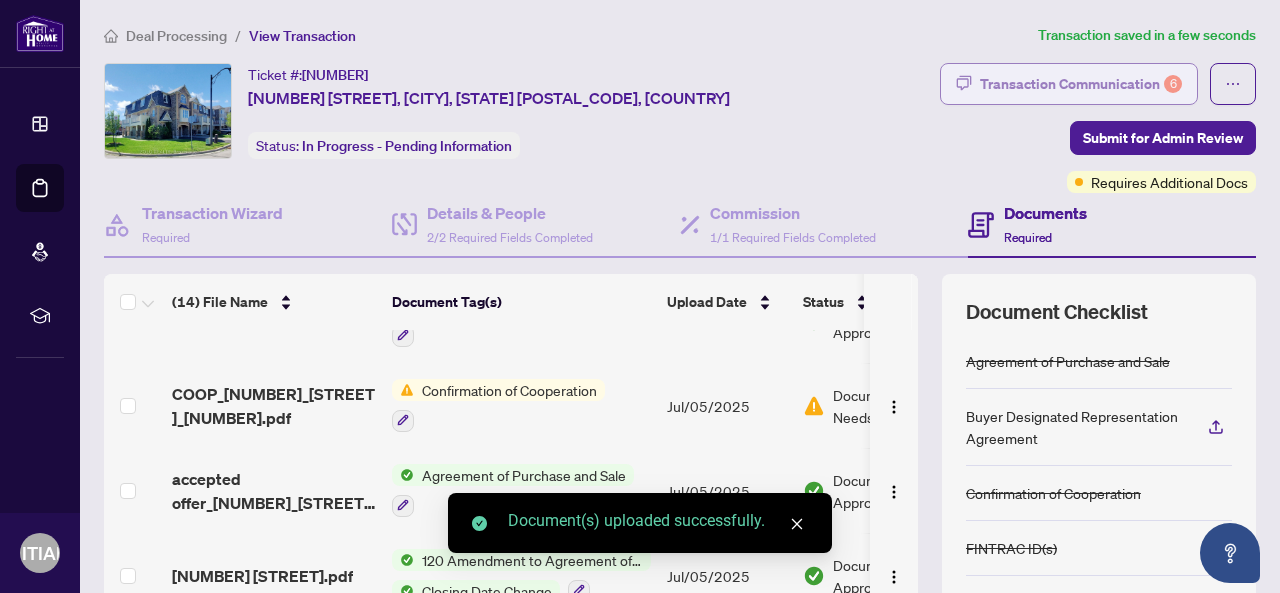 click on "Transaction Communication 6" at bounding box center (1081, 84) 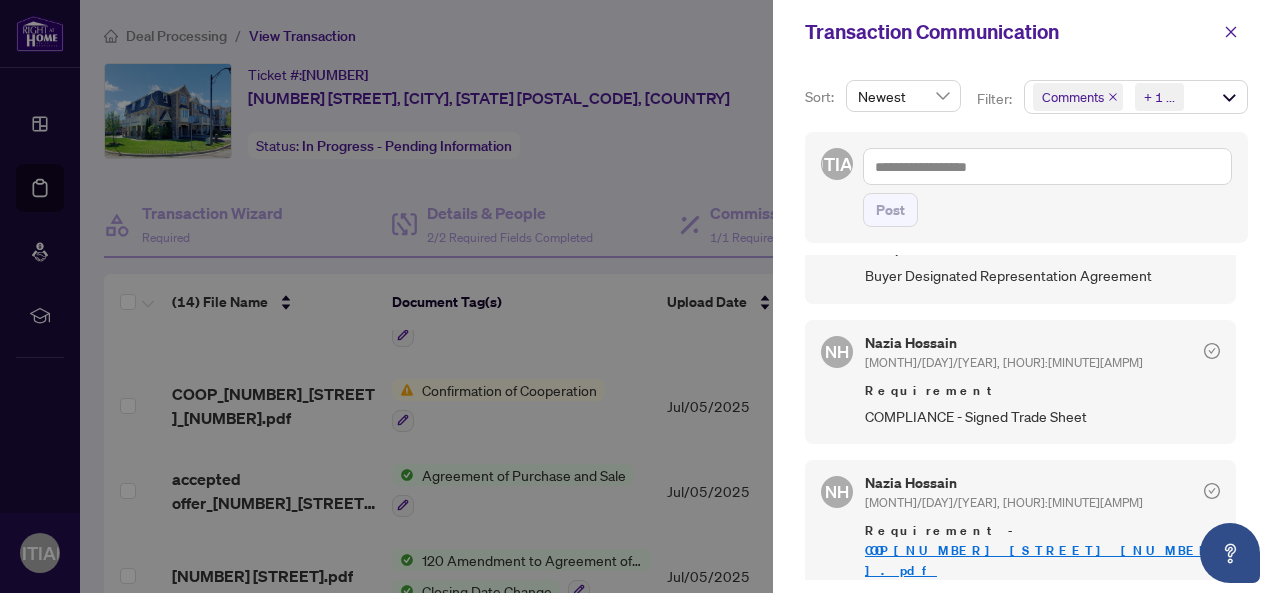 scroll, scrollTop: 856, scrollLeft: 0, axis: vertical 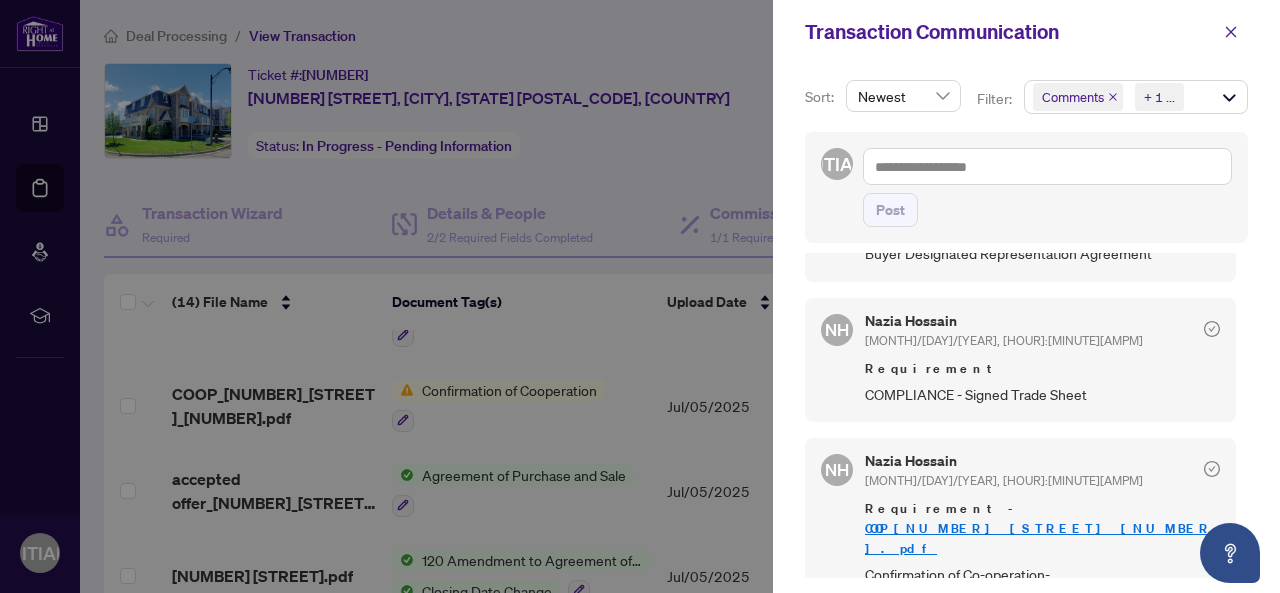 click at bounding box center [640, 296] 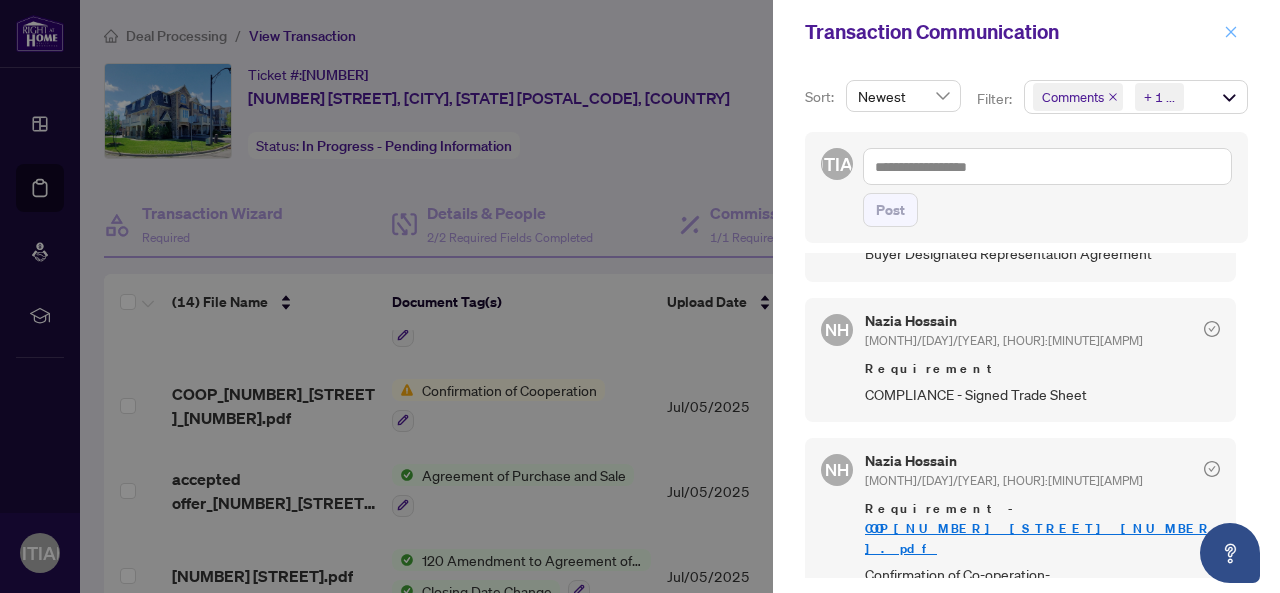 click 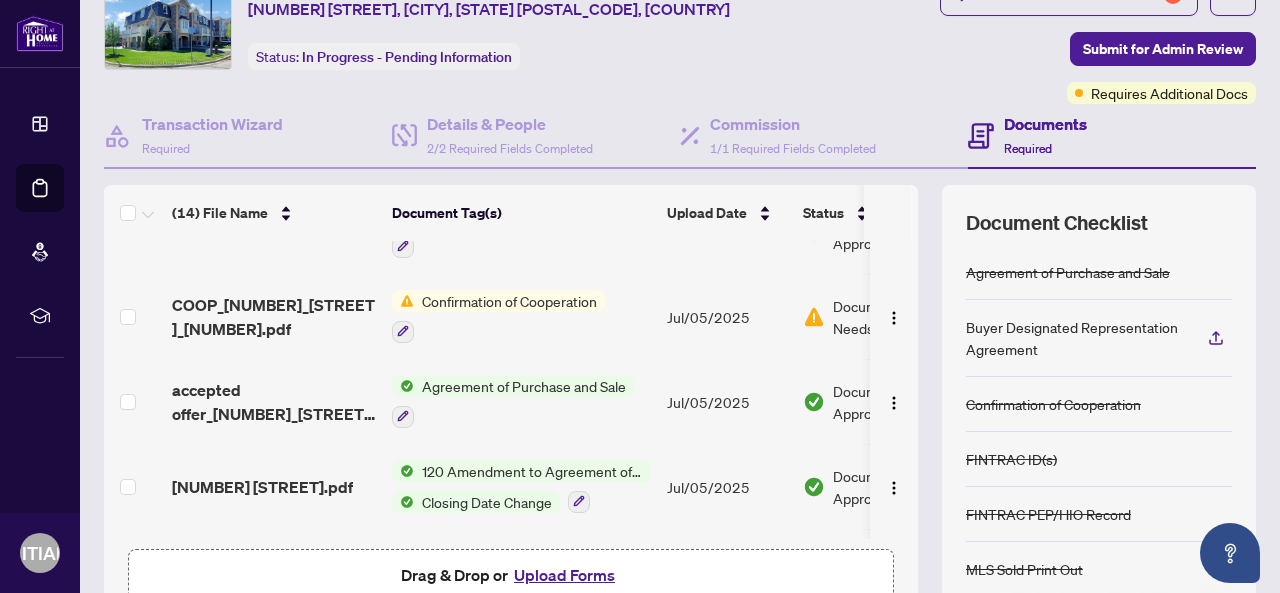 scroll, scrollTop: 200, scrollLeft: 0, axis: vertical 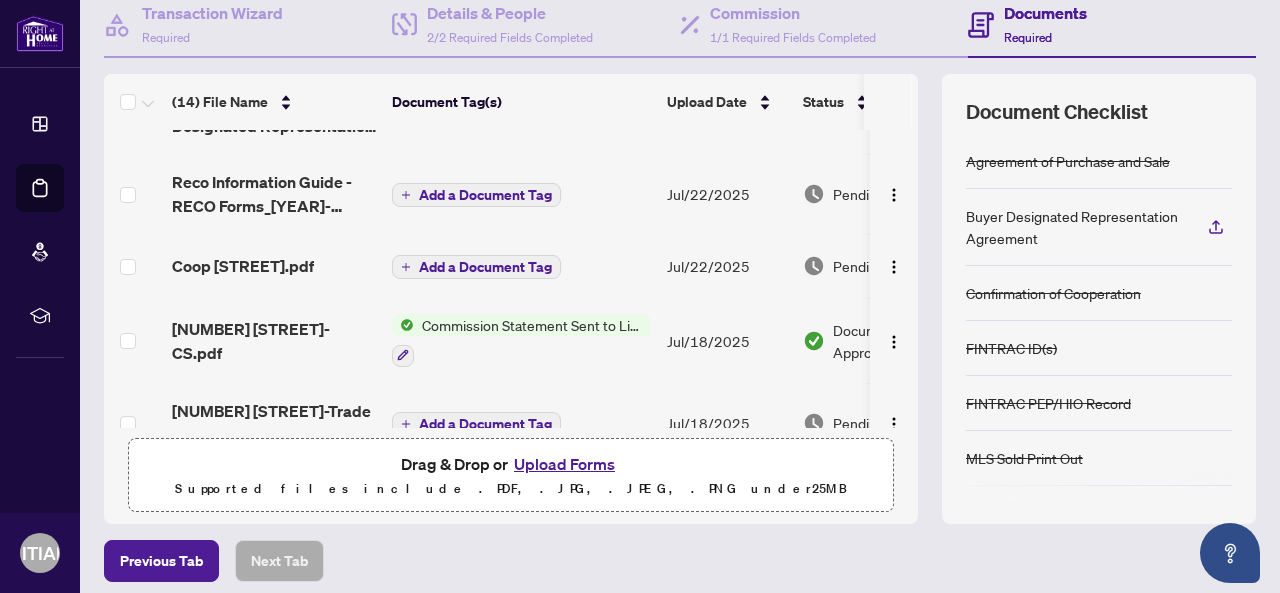 click on "Commission Statement Sent to Listing Brokerage" at bounding box center (532, 325) 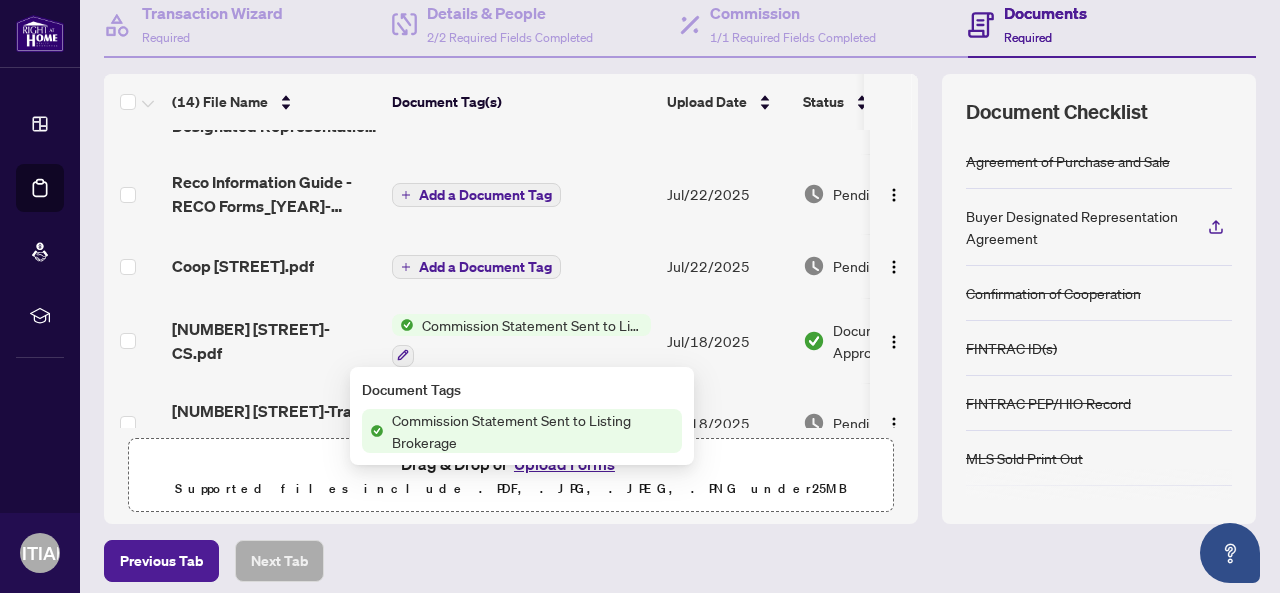 click on "Commission Statement Sent to Listing Brokerage" at bounding box center (533, 431) 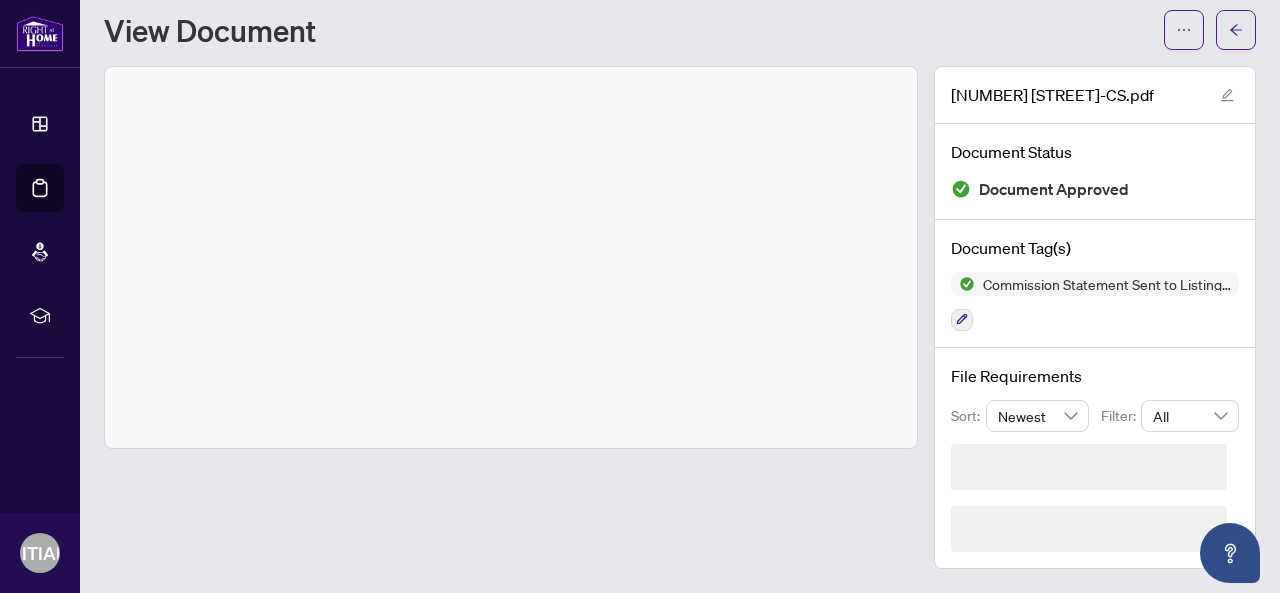 scroll, scrollTop: 0, scrollLeft: 0, axis: both 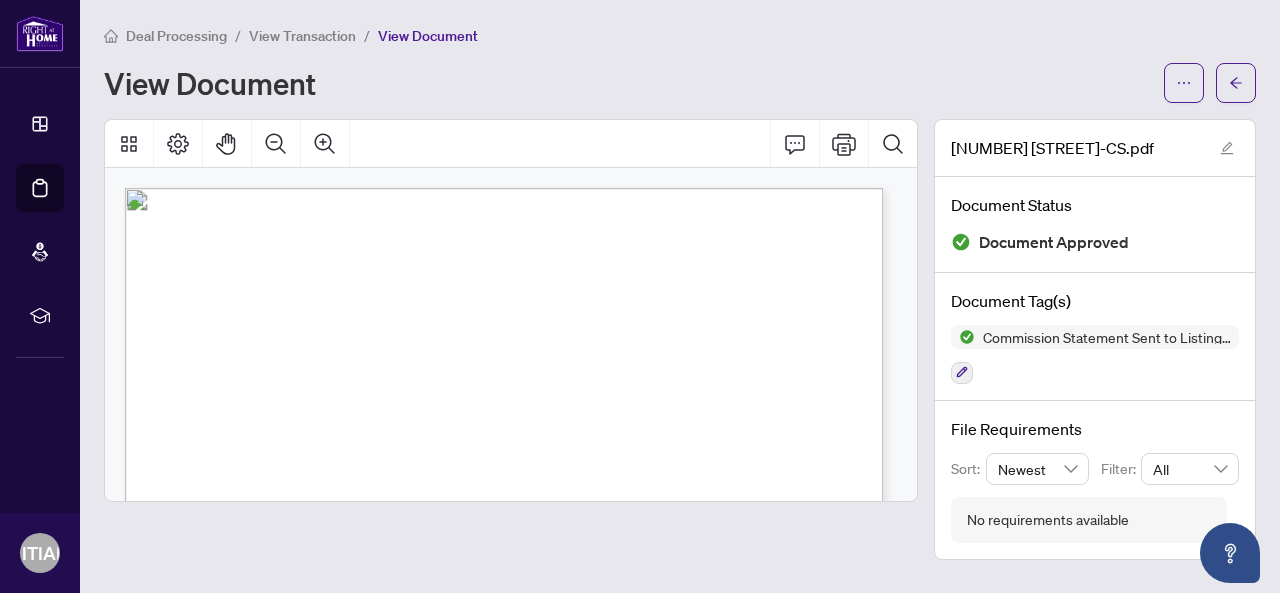 click on "View Transaction" at bounding box center (302, 36) 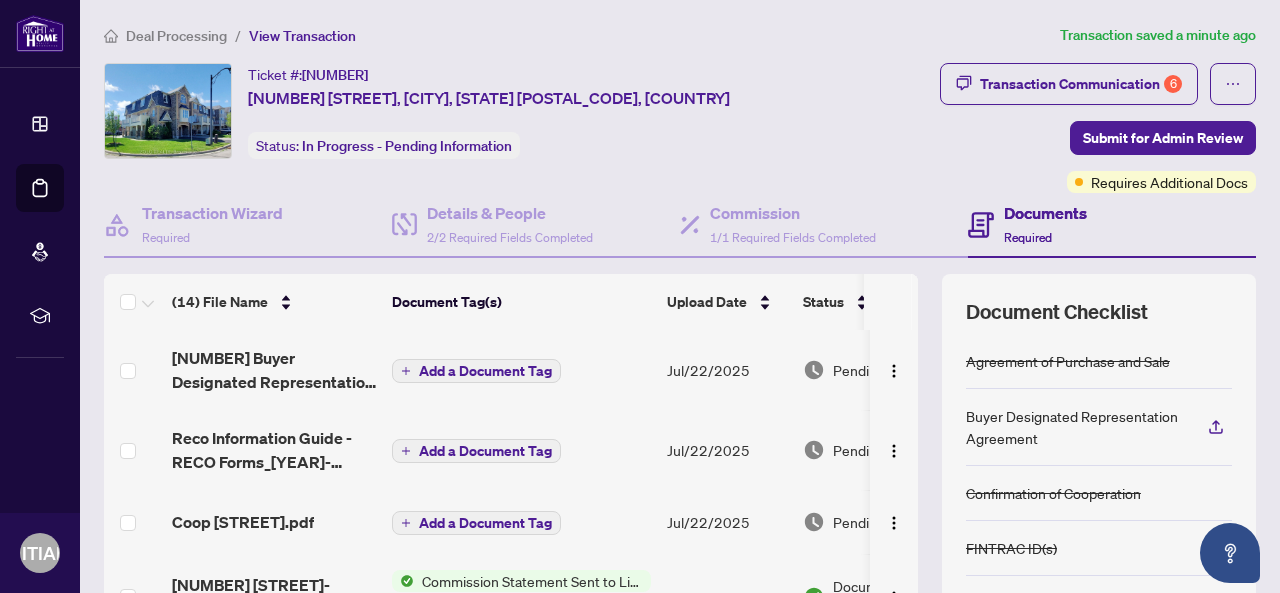 click on "Deal Processing" at bounding box center (176, 36) 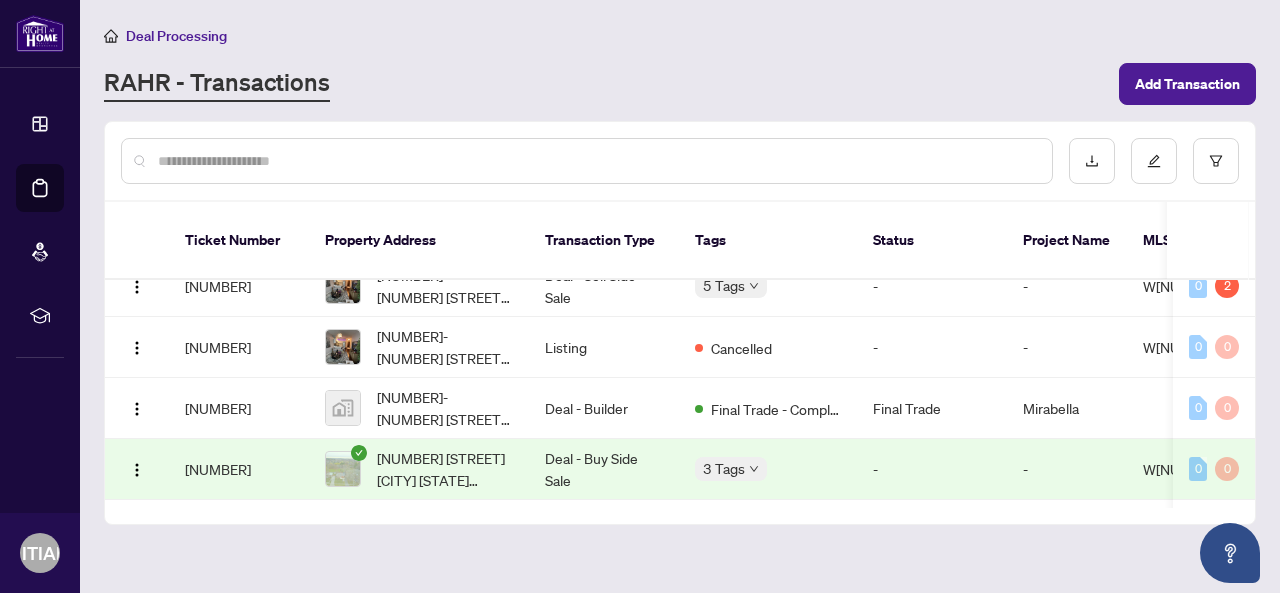 scroll, scrollTop: 800, scrollLeft: 0, axis: vertical 